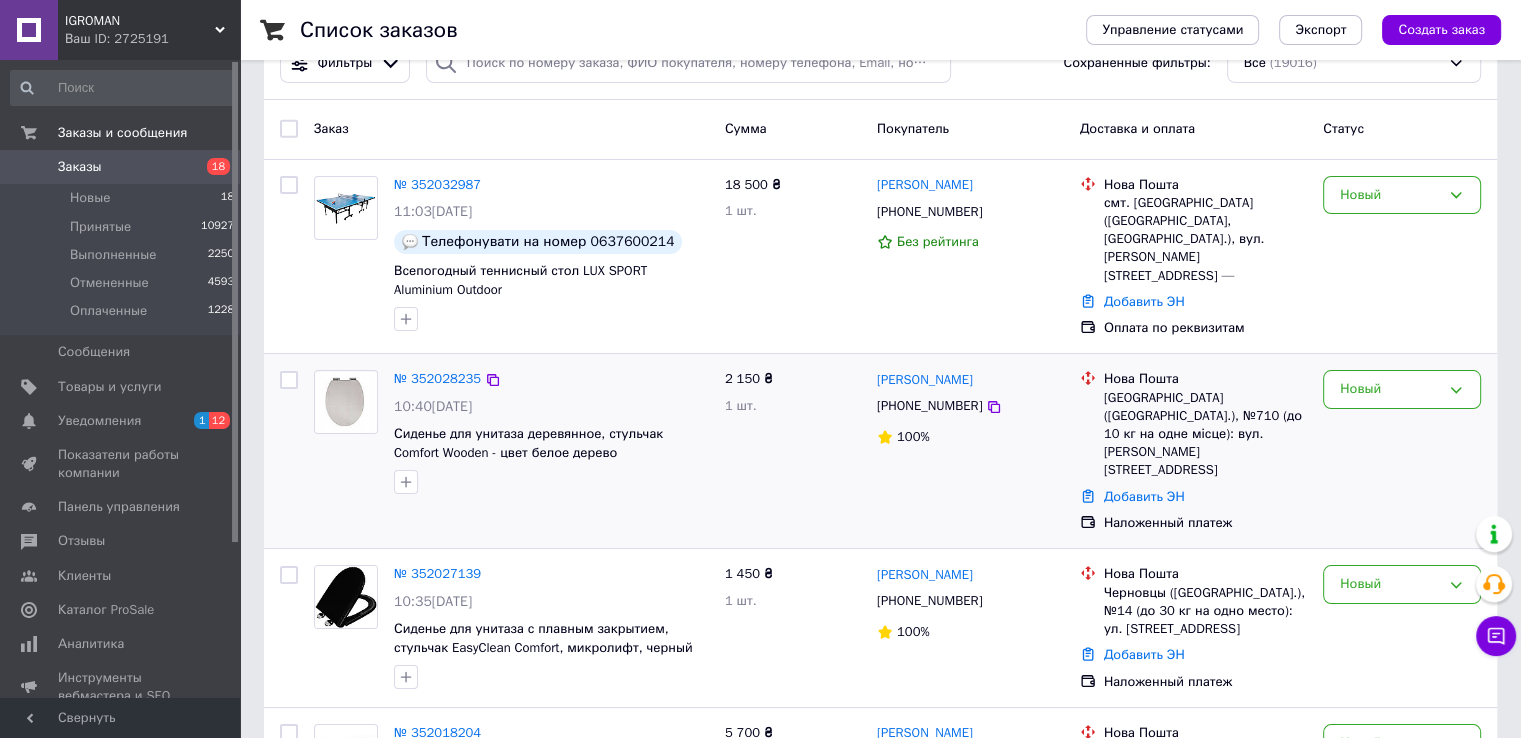 scroll, scrollTop: 40, scrollLeft: 0, axis: vertical 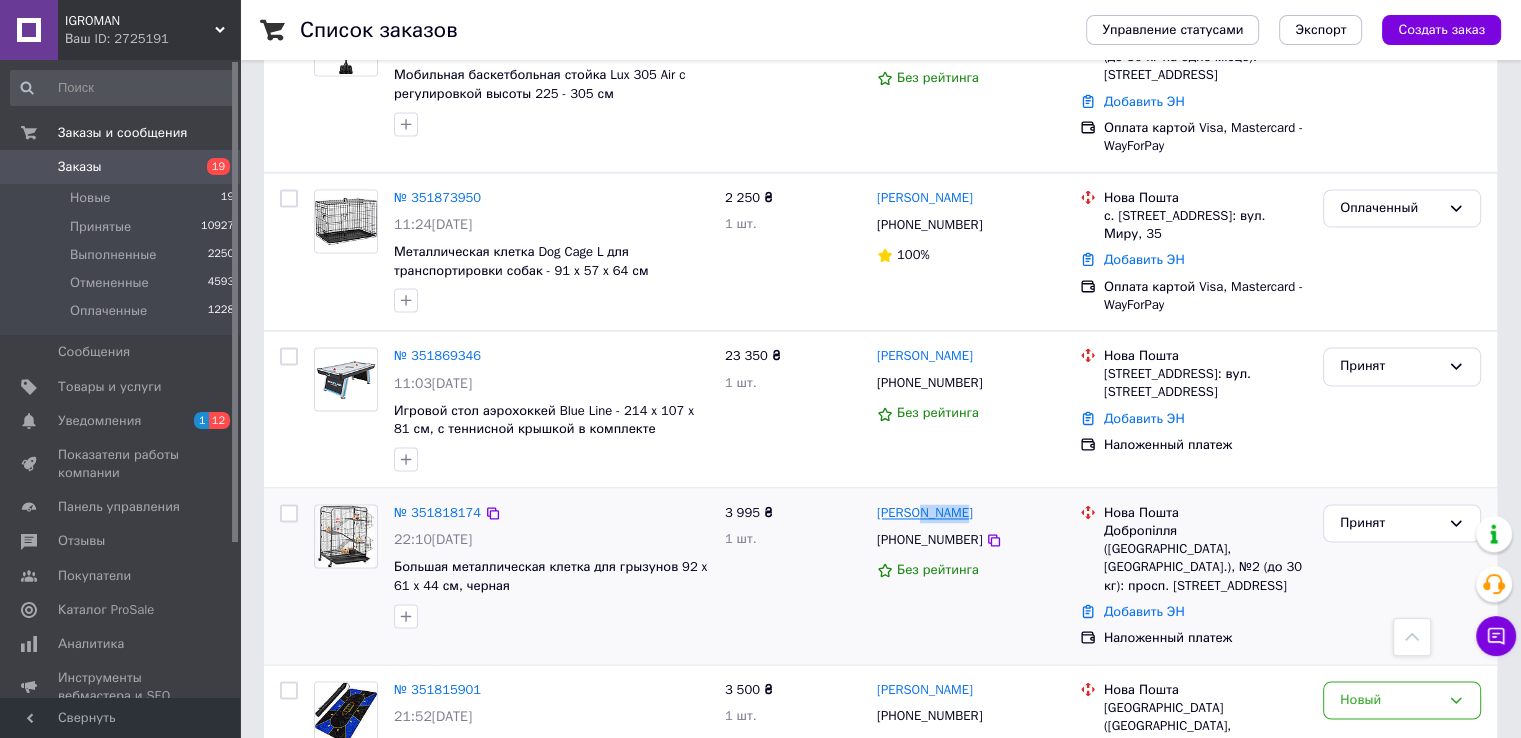 drag, startPoint x: 972, startPoint y: 319, endPoint x: 915, endPoint y: 315, distance: 57.14018 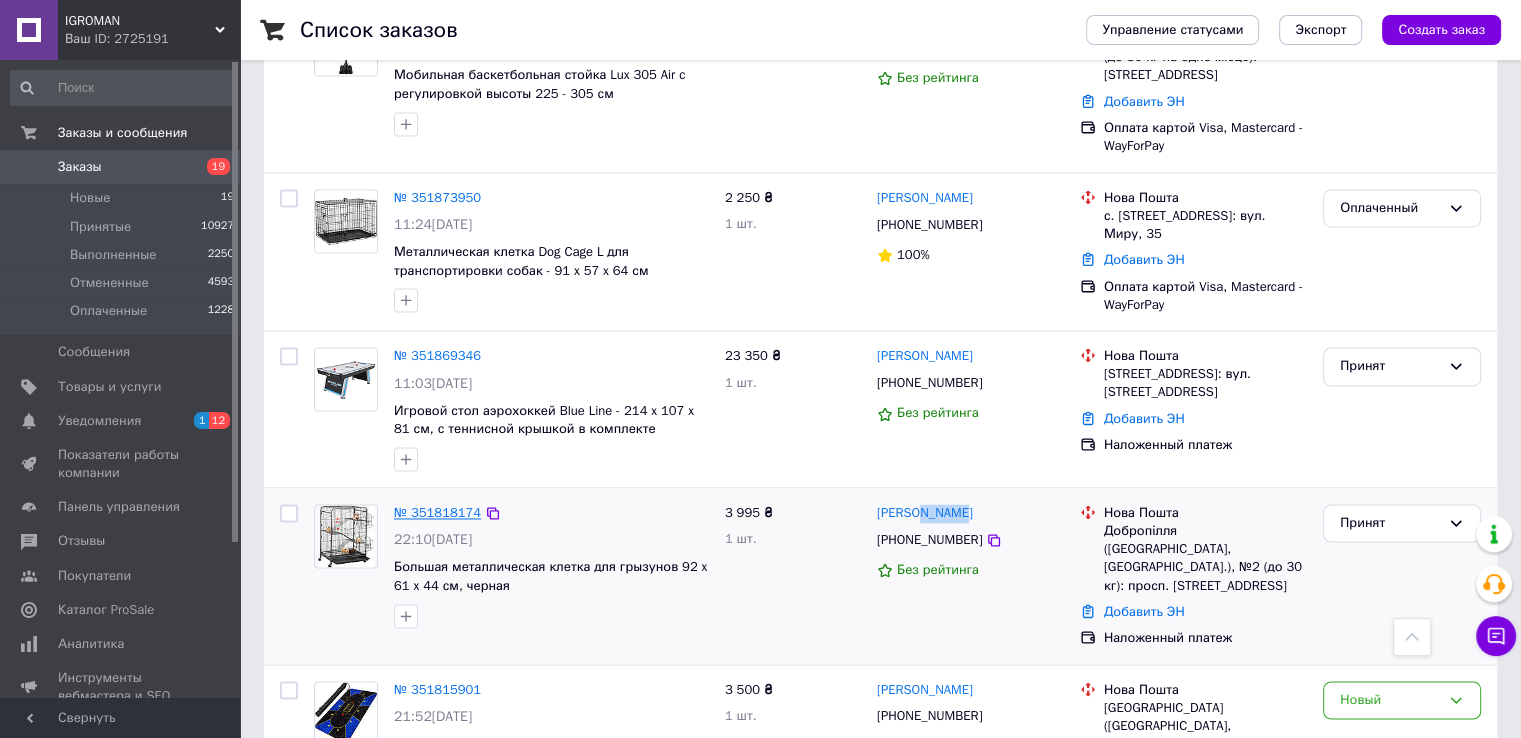 click on "№ 351818174" at bounding box center [437, 512] 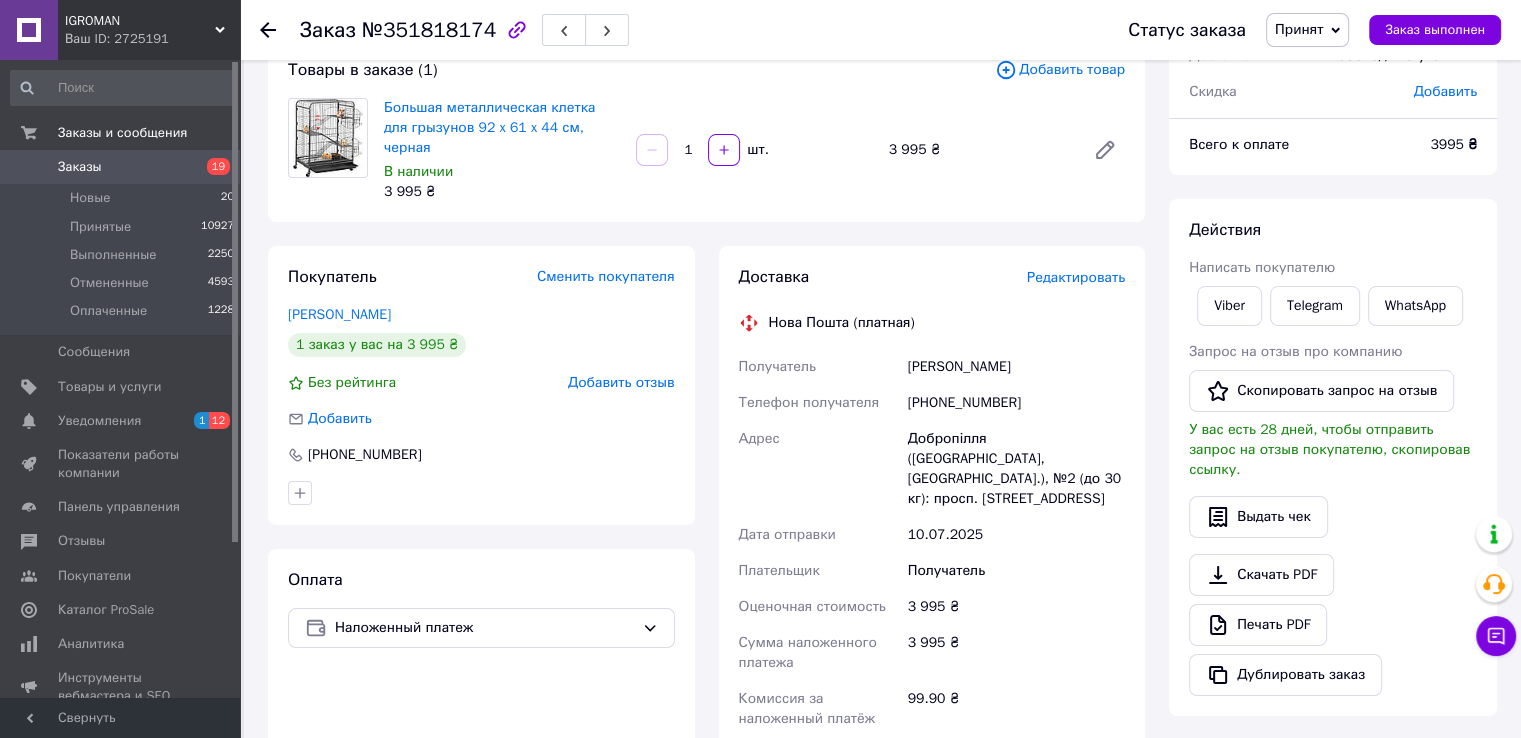 scroll, scrollTop: 215, scrollLeft: 0, axis: vertical 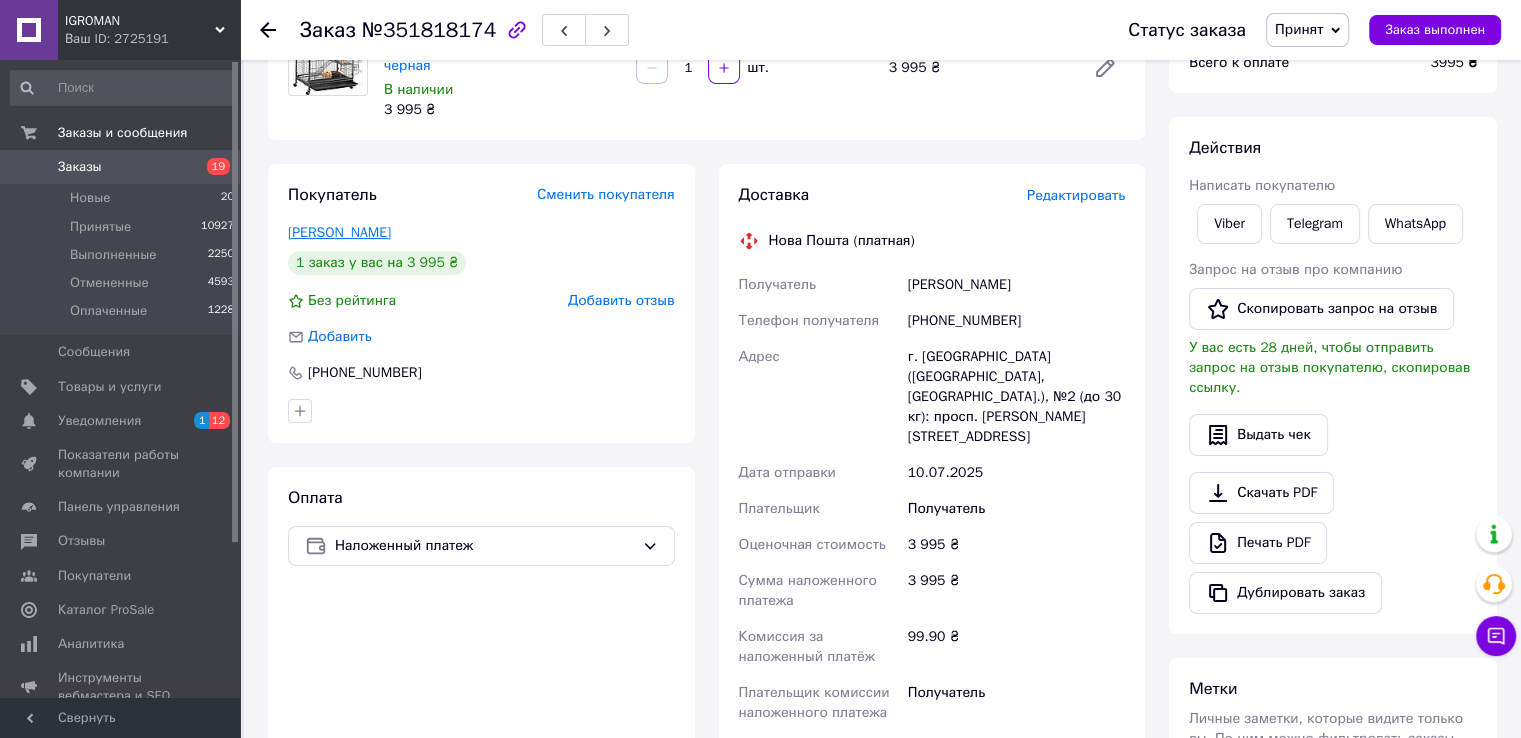 click on "Дукмас Ольга" at bounding box center (339, 232) 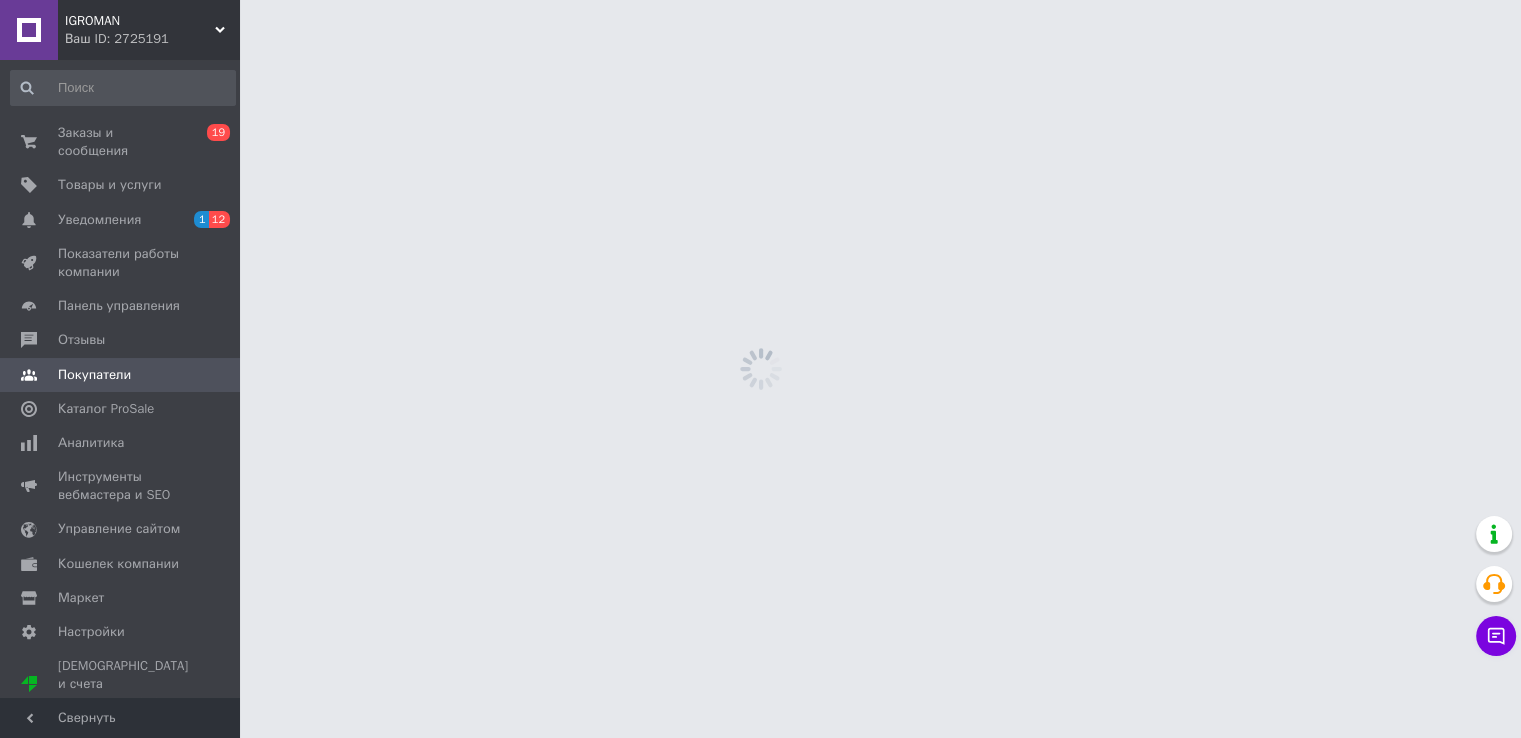 scroll, scrollTop: 0, scrollLeft: 0, axis: both 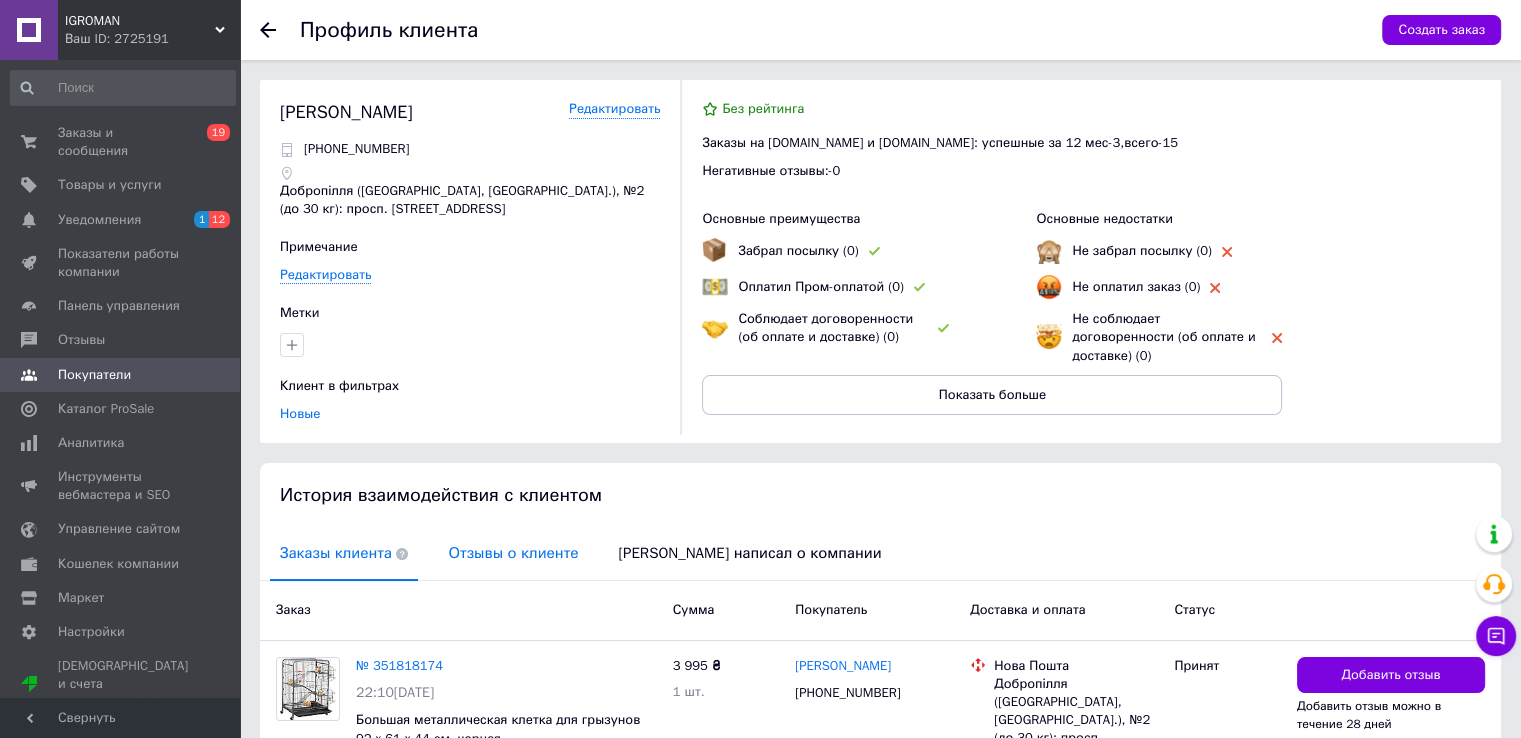 click on "Отзывы о клиенте" at bounding box center [513, 553] 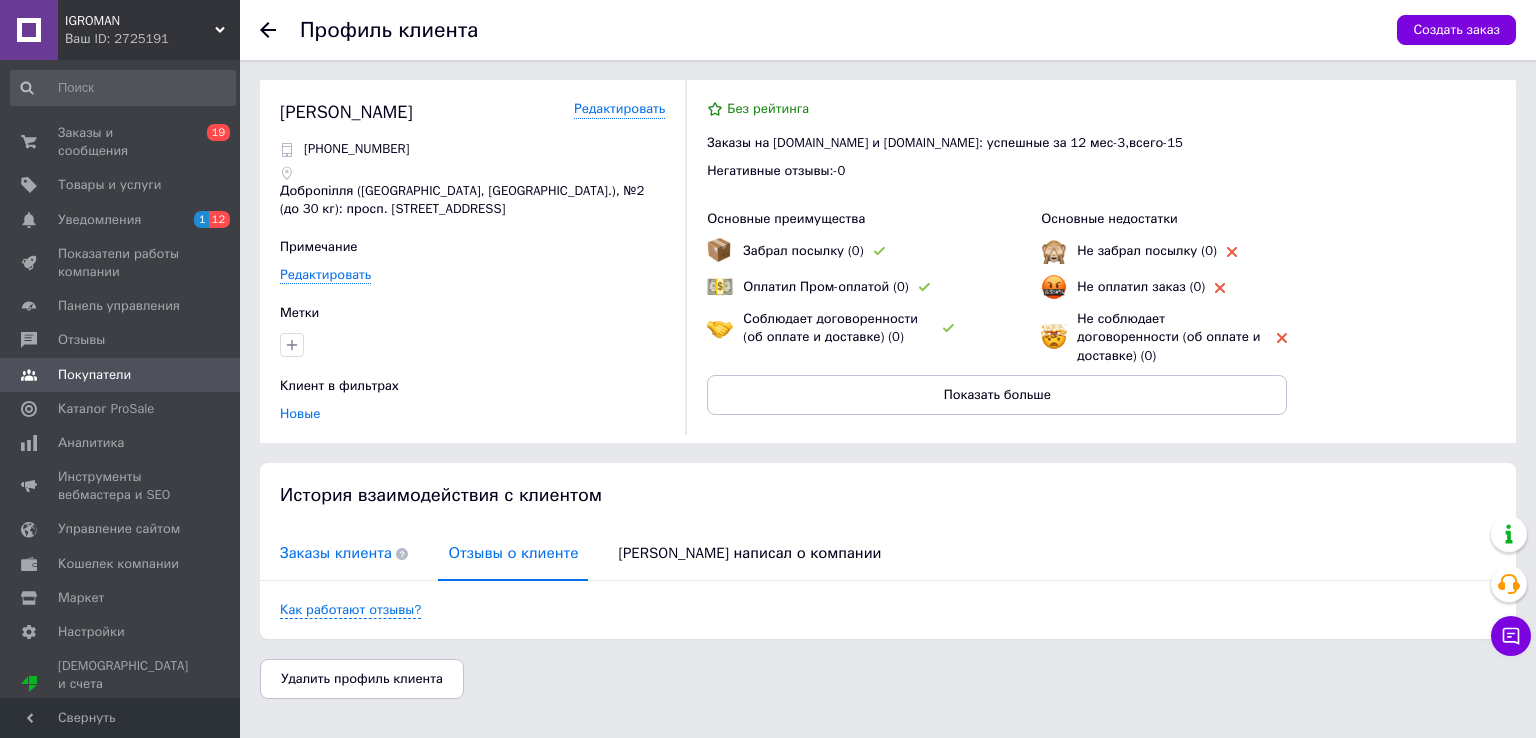 click on "Заказы клиента" at bounding box center [344, 553] 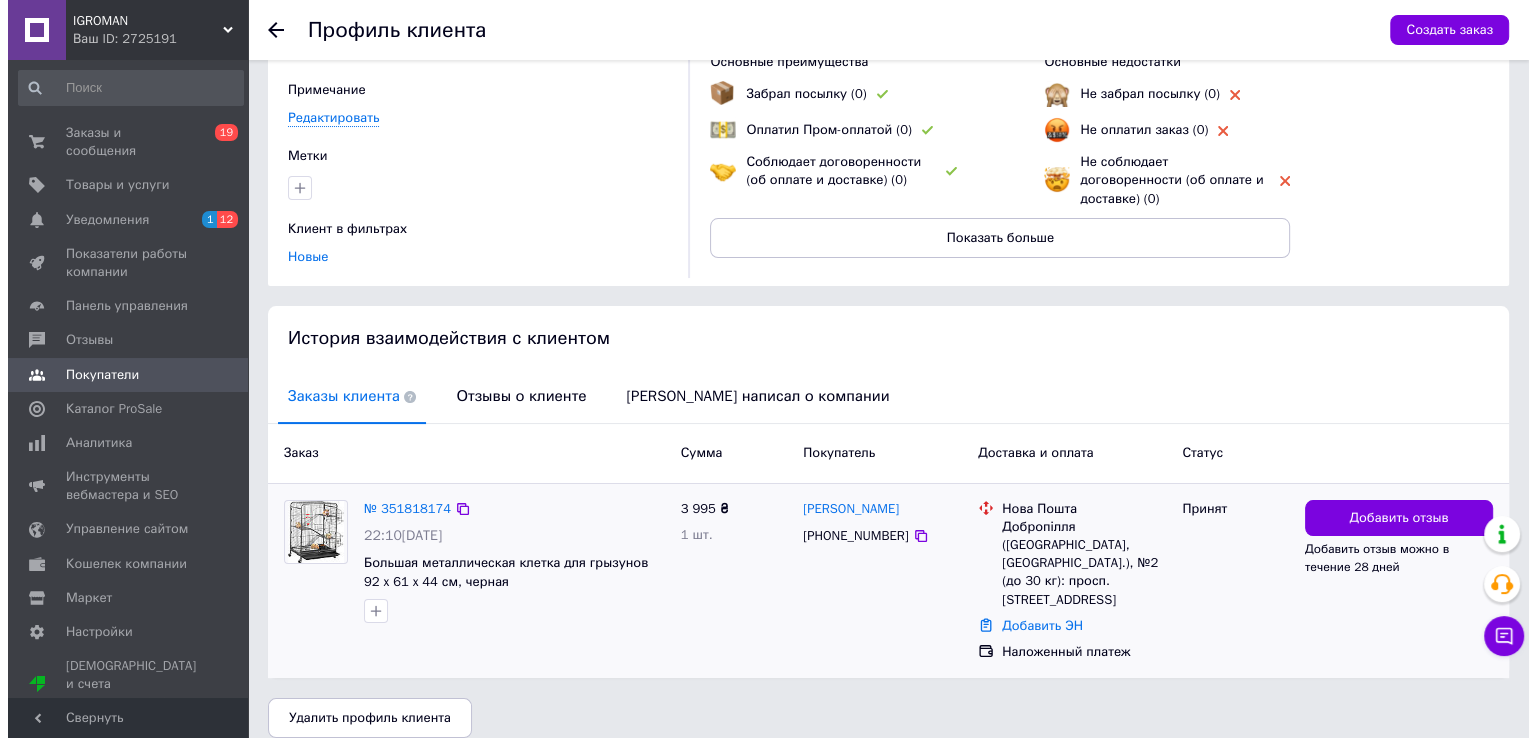 scroll, scrollTop: 158, scrollLeft: 0, axis: vertical 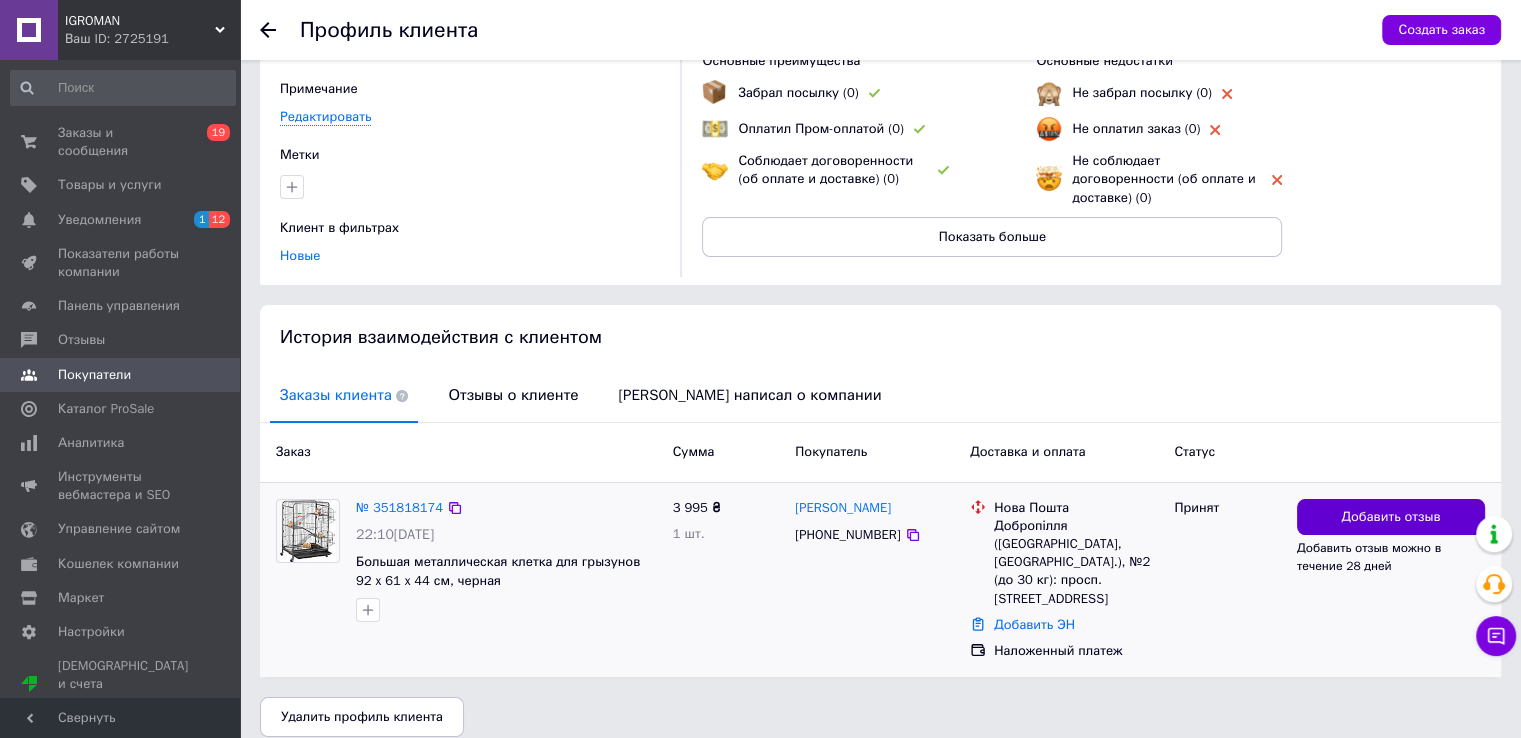 click on "Добавить отзыв" at bounding box center [1390, 517] 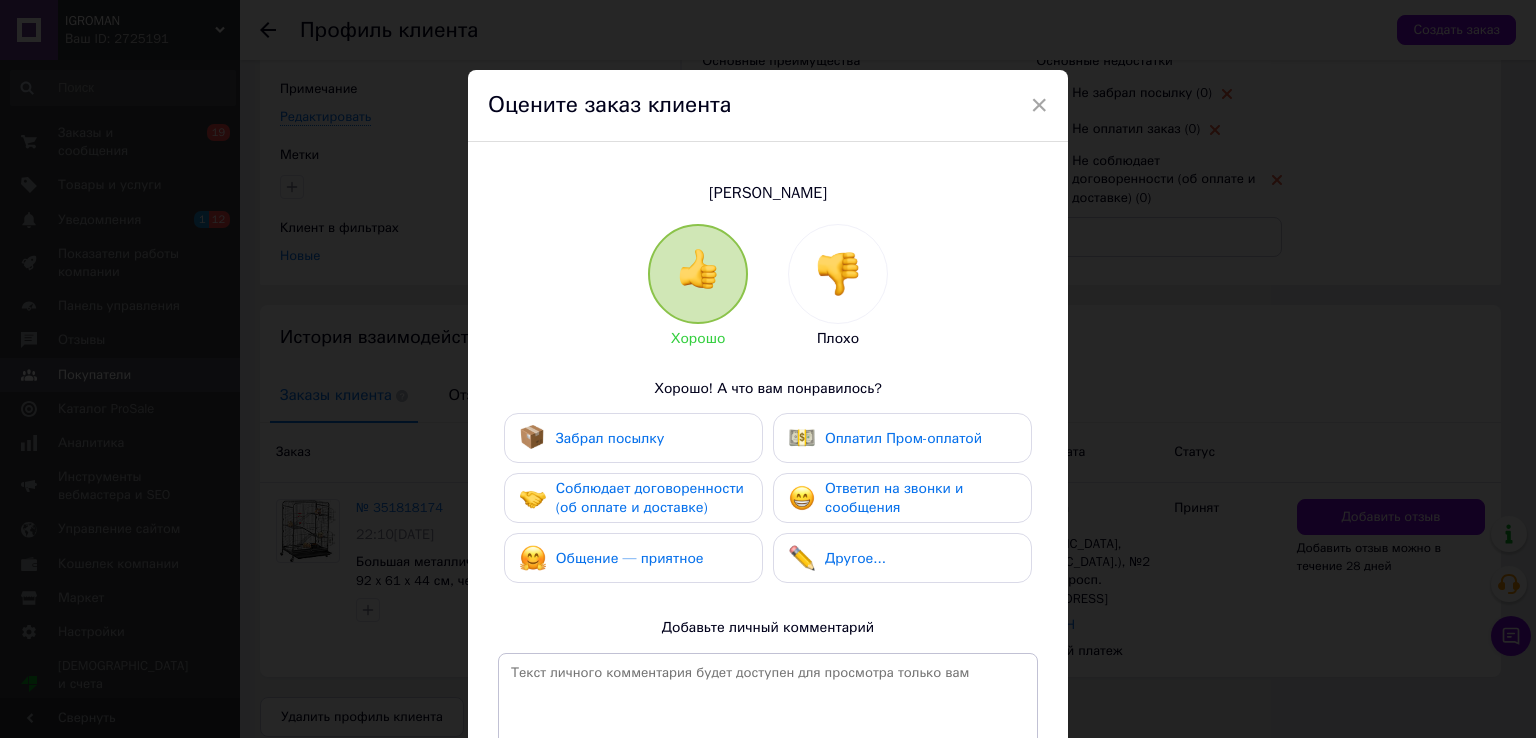 click at bounding box center (838, 274) 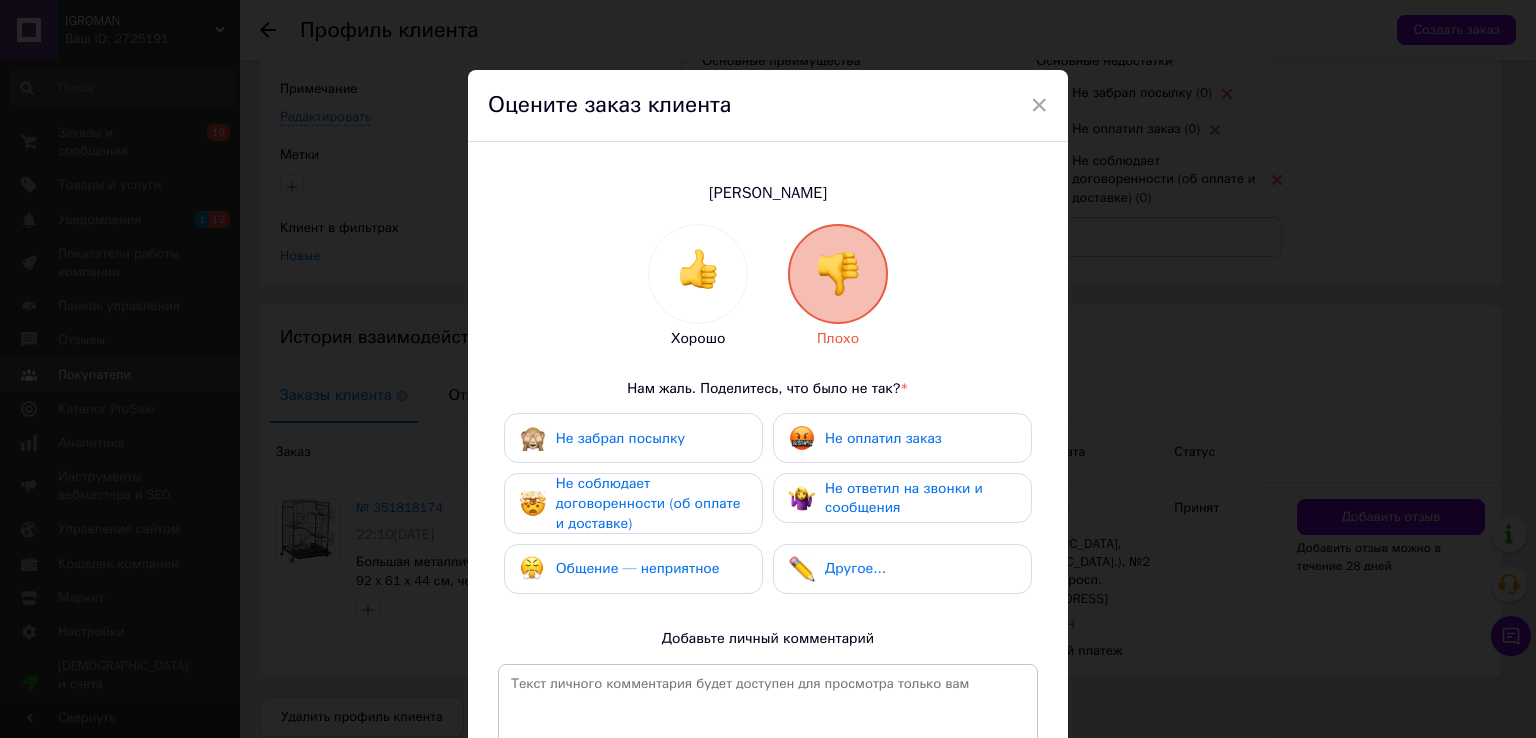 click on "Не оплатил заказ" at bounding box center [902, 438] 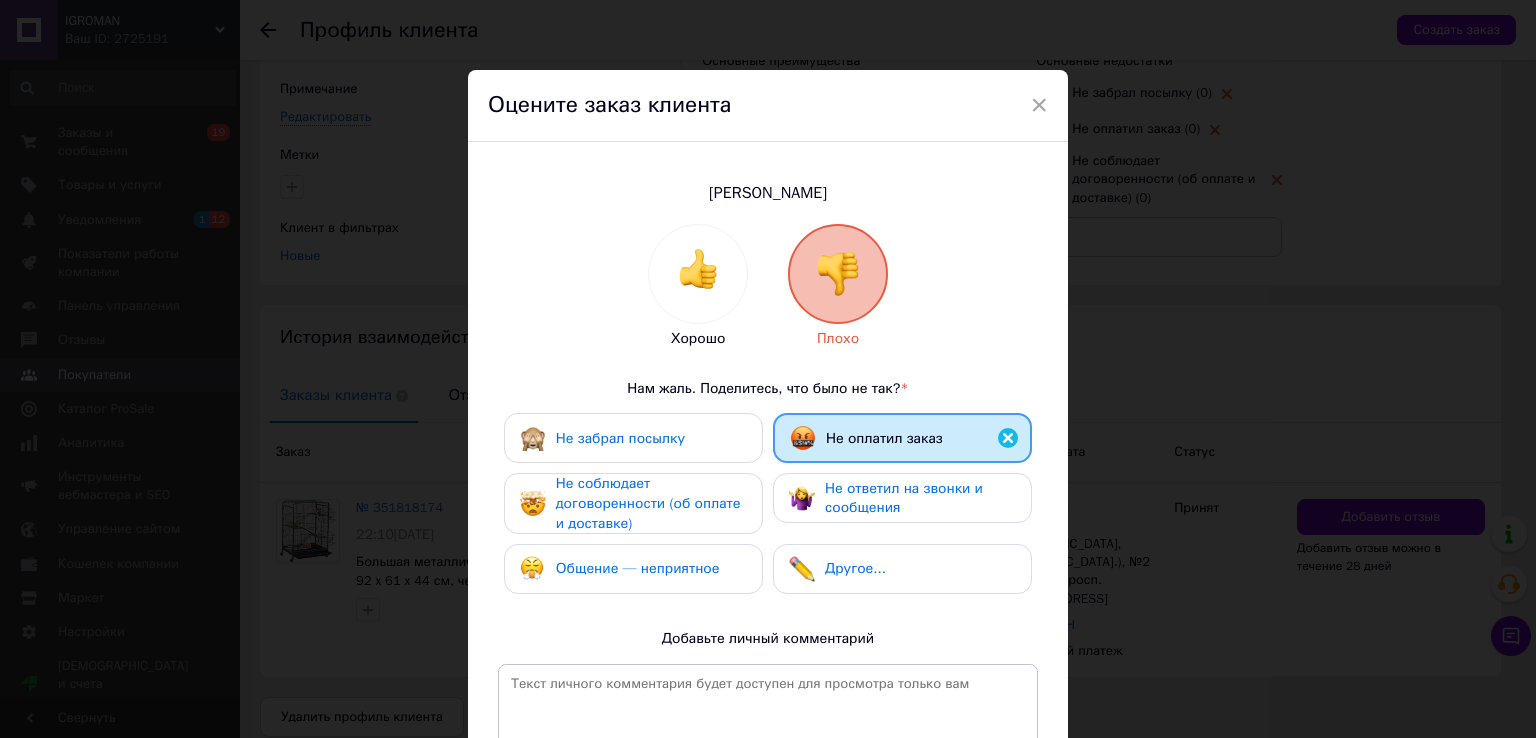 click on "Не соблюдает договоренности (об оплате и доставке)" at bounding box center (651, 503) 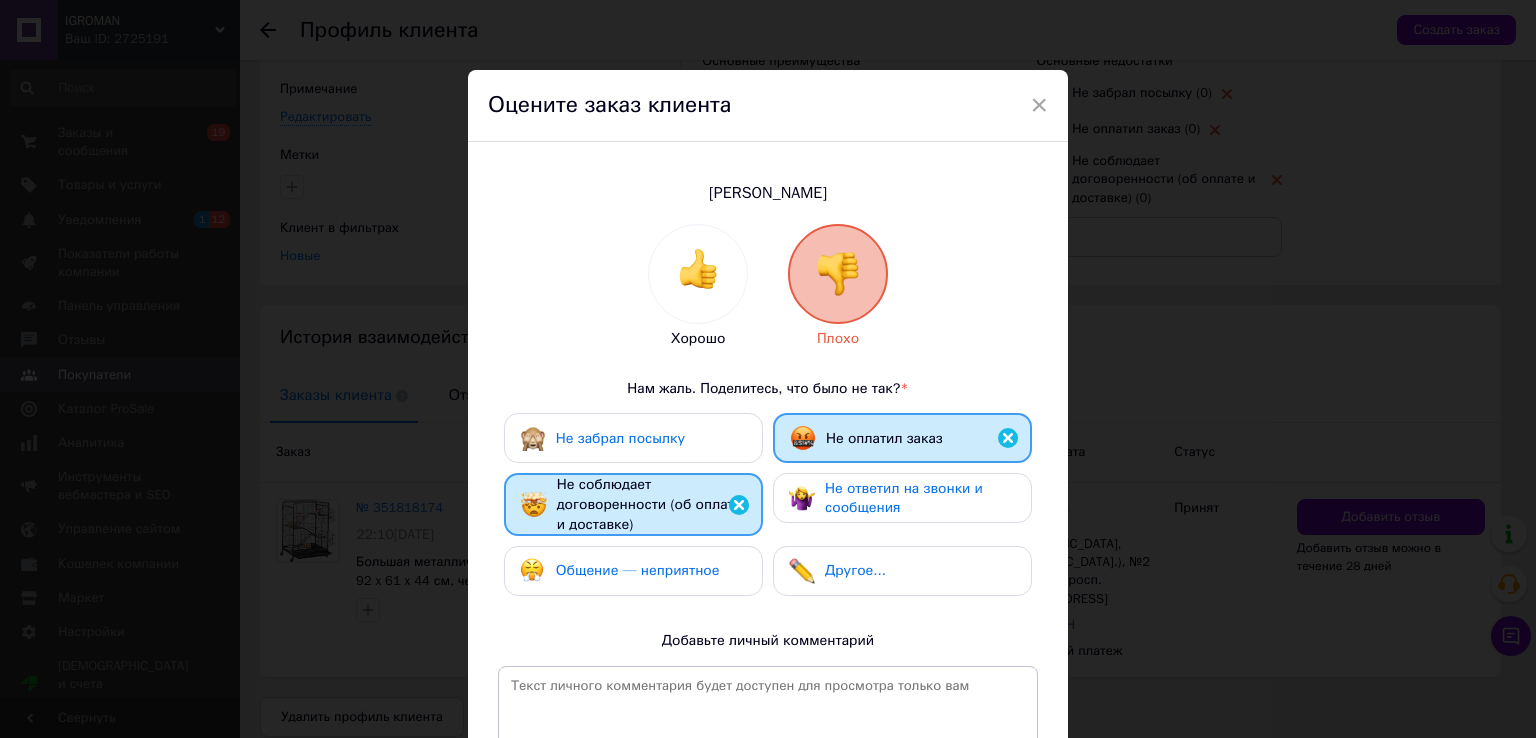 click on "Не ответил на звонки и сообщения" at bounding box center [904, 498] 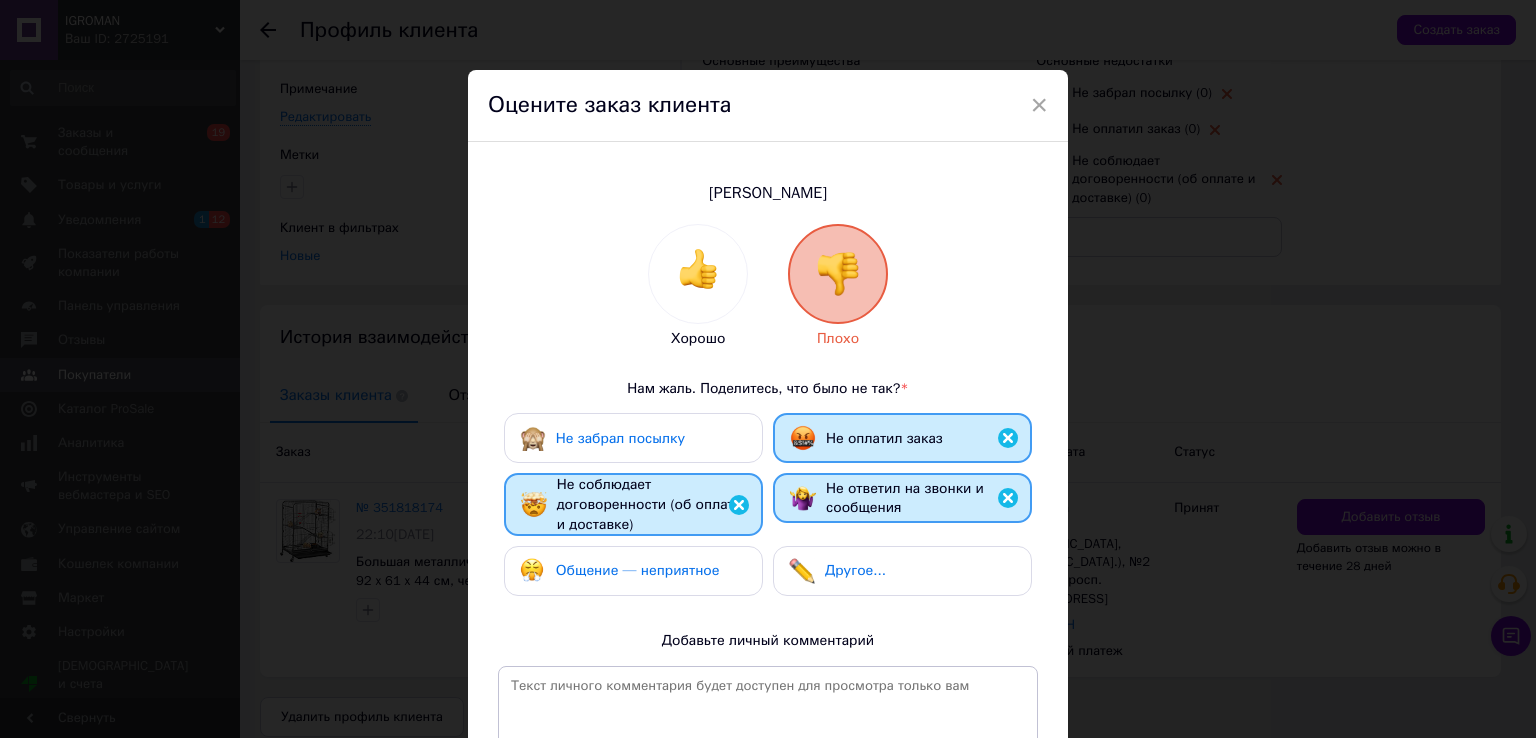 click on "Общение — неприятное" at bounding box center (638, 570) 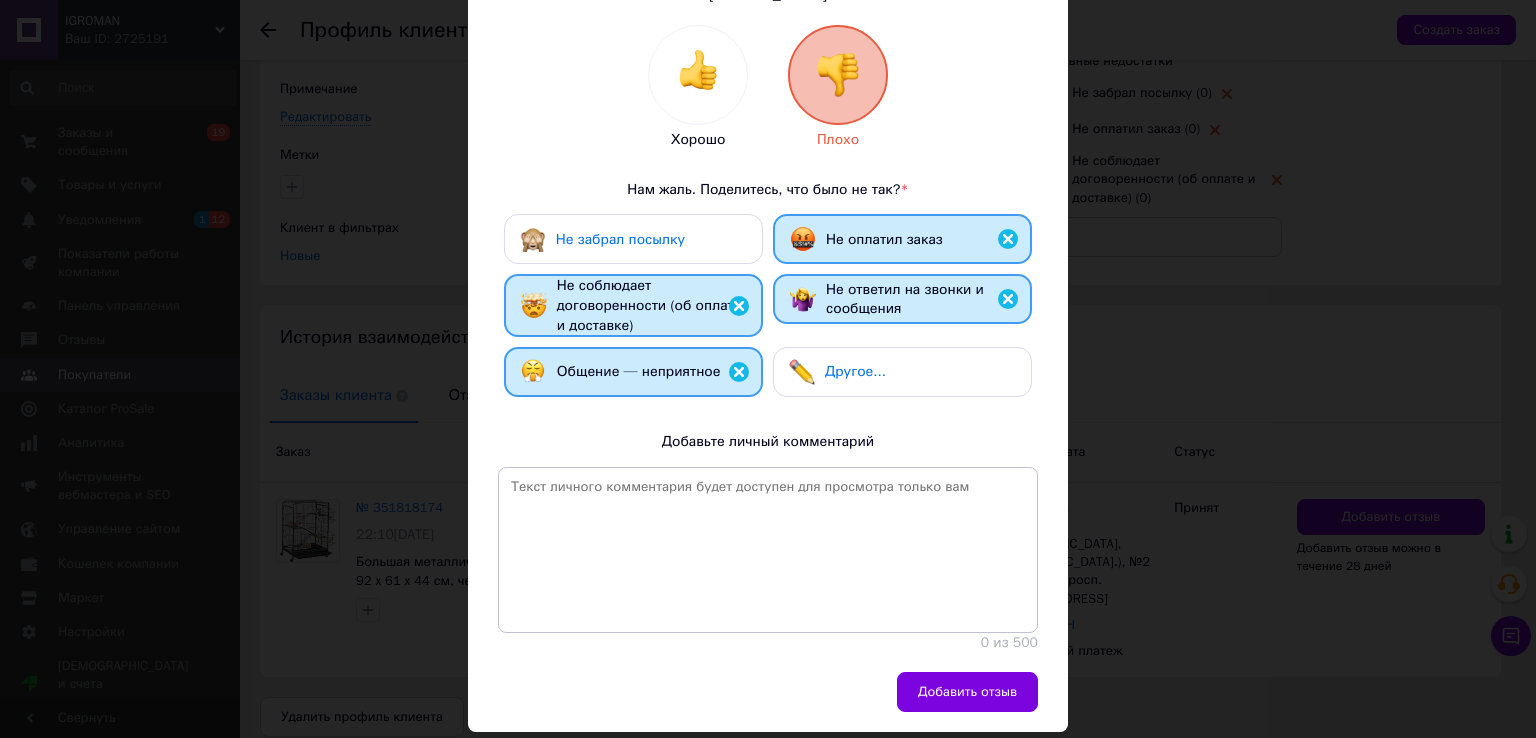 scroll, scrollTop: 256, scrollLeft: 0, axis: vertical 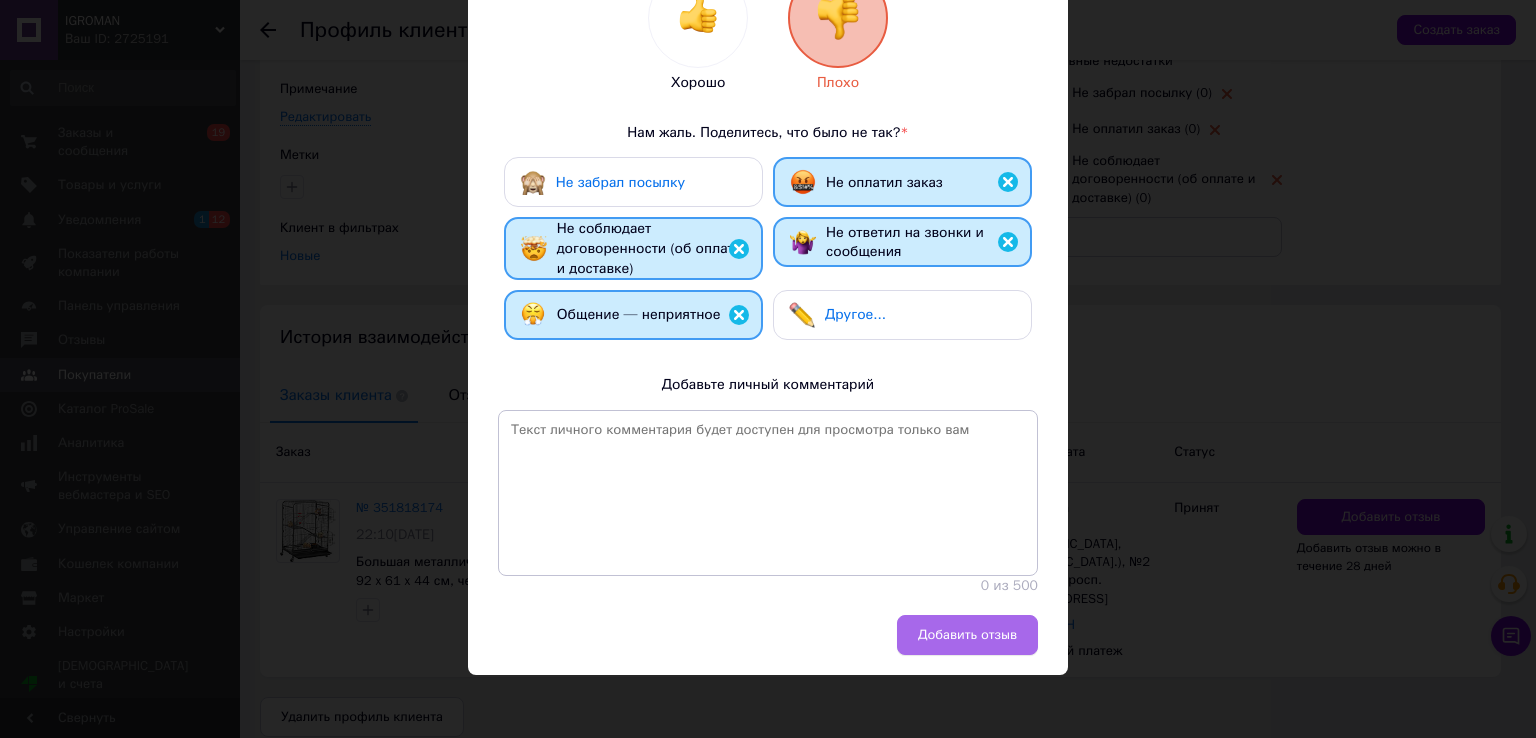 click on "Добавить отзыв" at bounding box center [967, 635] 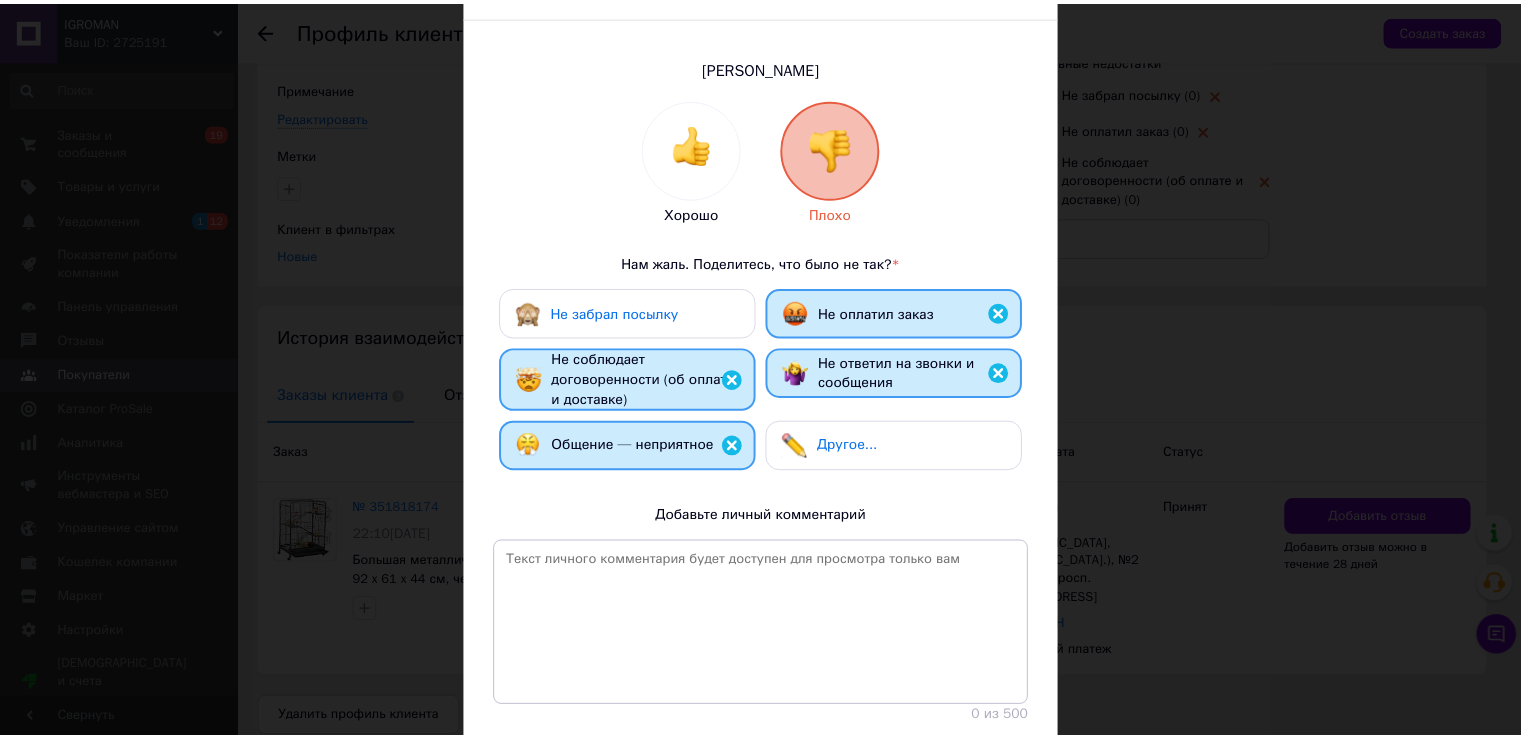 scroll, scrollTop: 56, scrollLeft: 0, axis: vertical 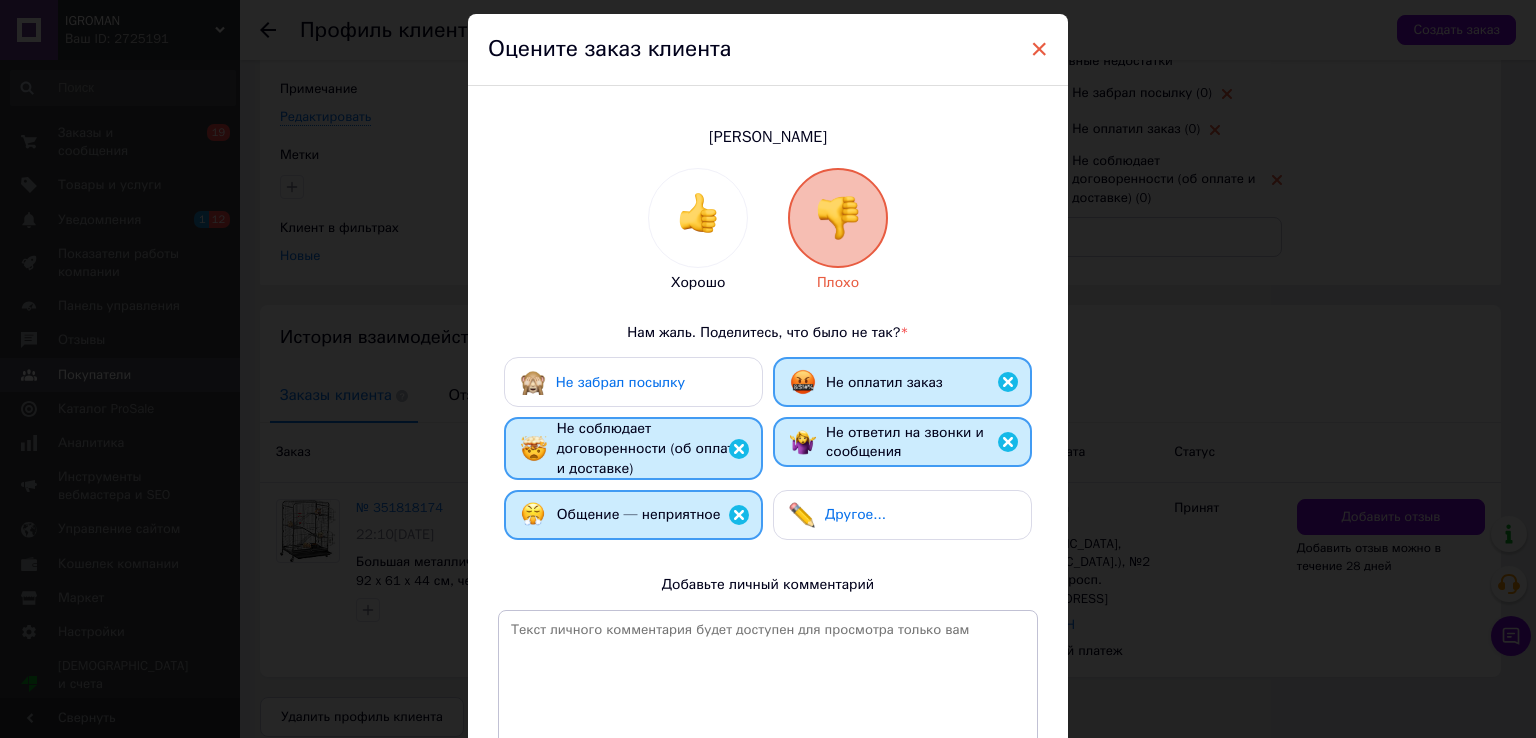click on "×" at bounding box center [1039, 49] 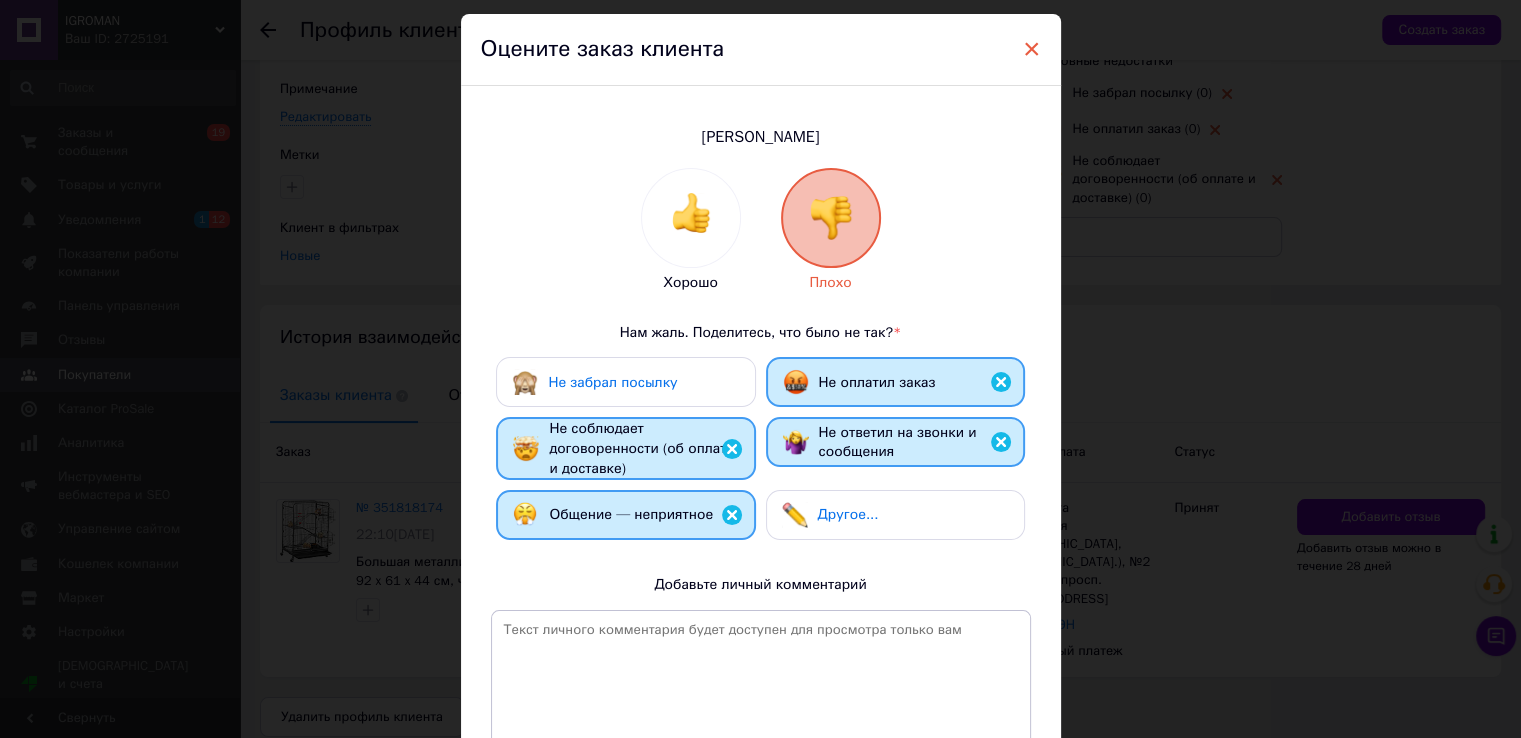 click on "×" at bounding box center (1032, 49) 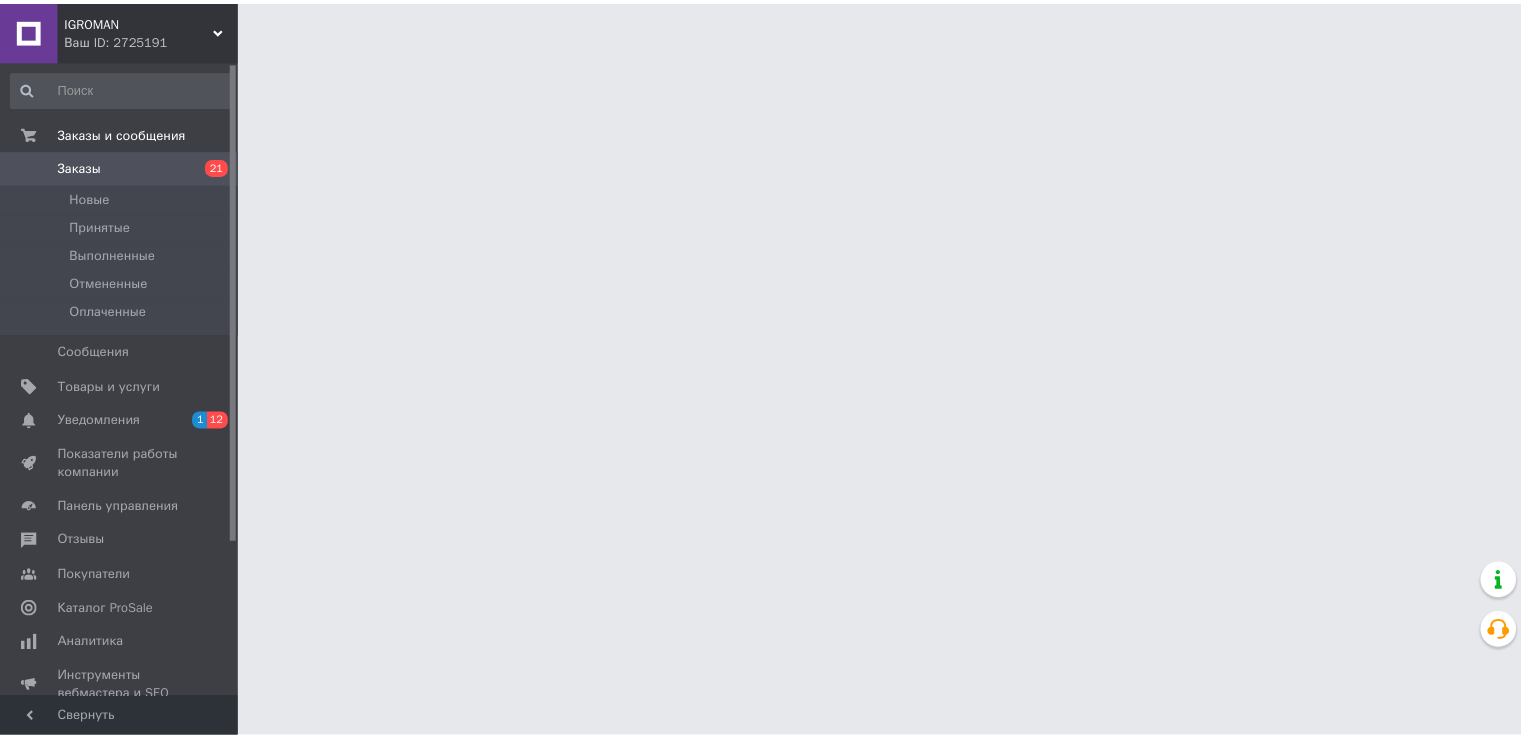 scroll, scrollTop: 0, scrollLeft: 0, axis: both 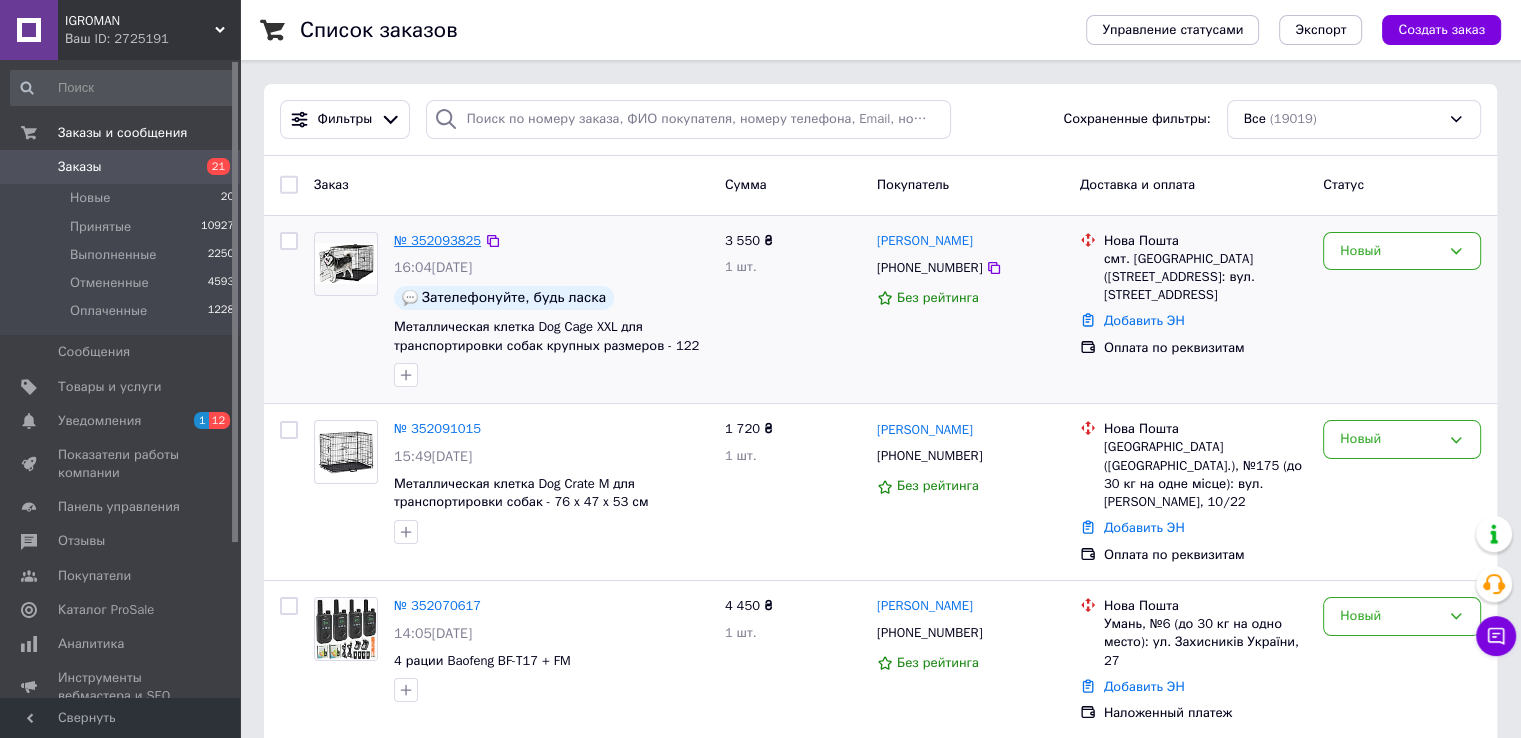 click on "№ 352093825" at bounding box center [437, 240] 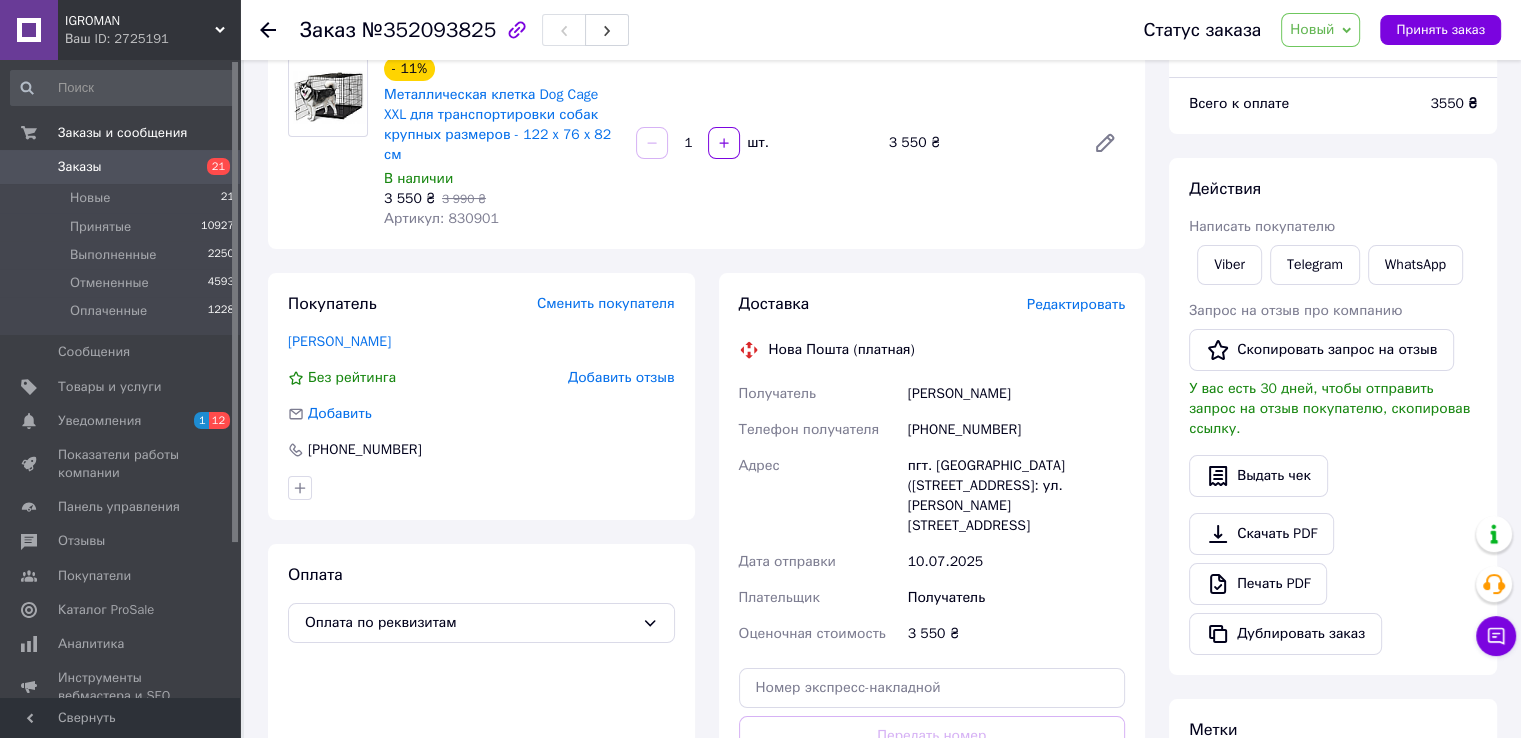 scroll, scrollTop: 185, scrollLeft: 0, axis: vertical 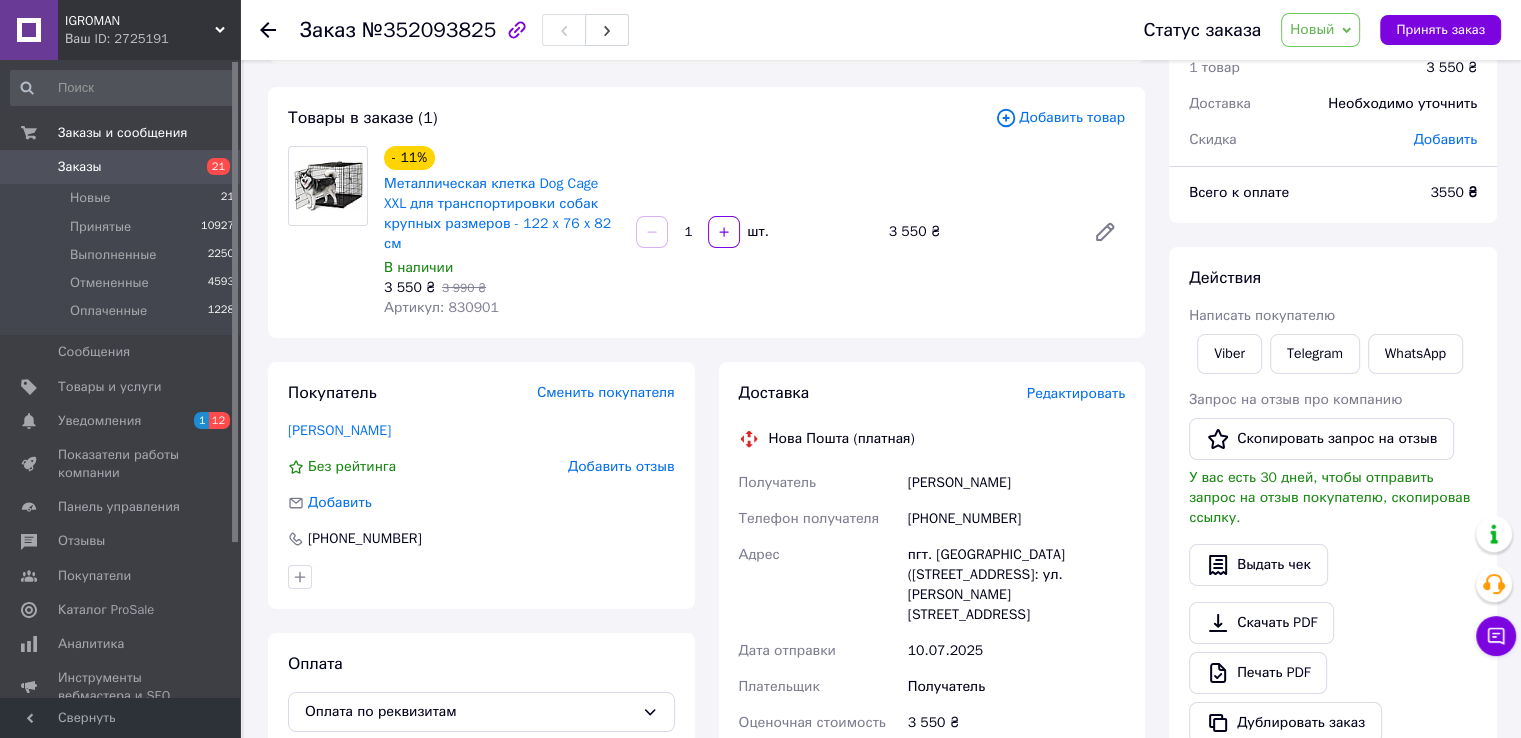 drag, startPoint x: 1016, startPoint y: 504, endPoint x: 898, endPoint y: 490, distance: 118.82761 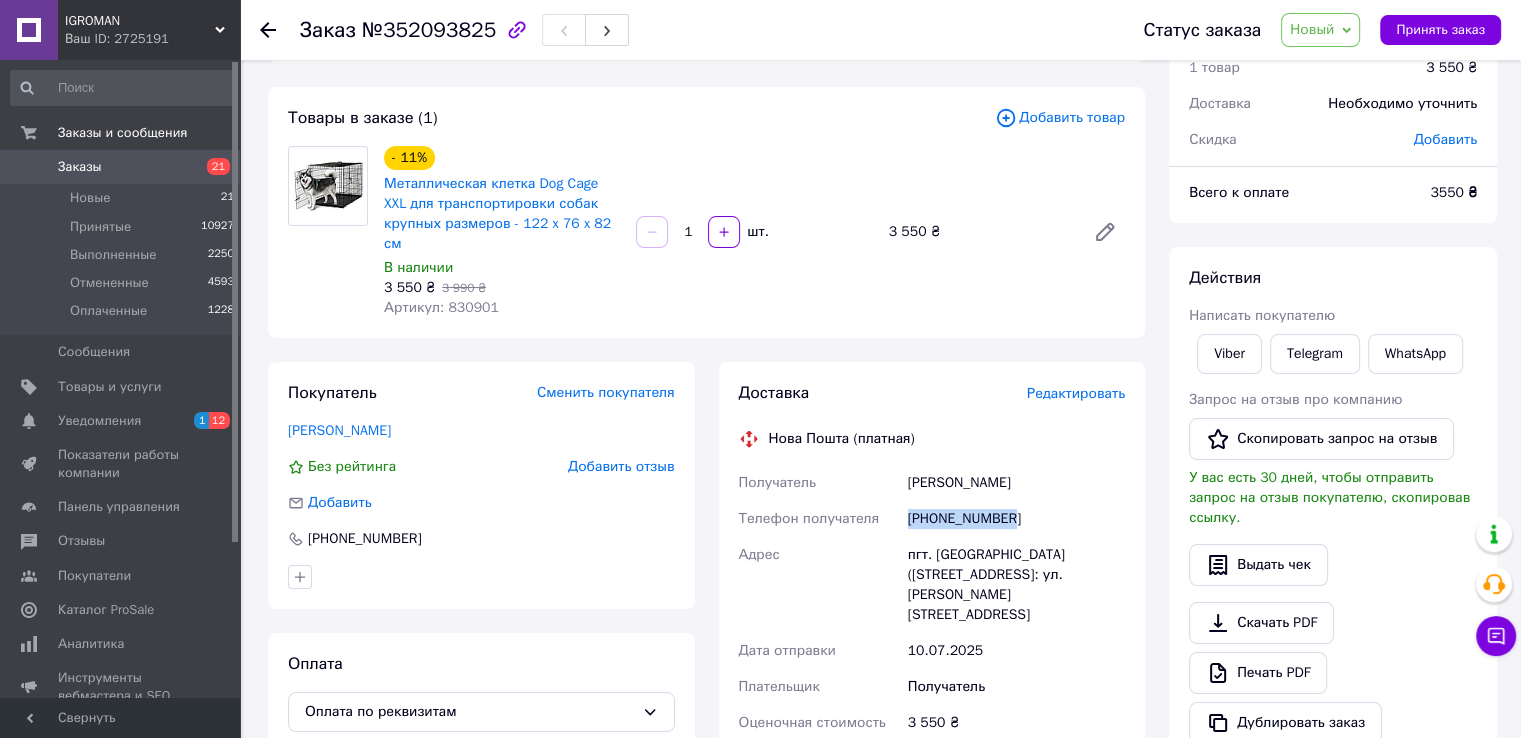 drag, startPoint x: 1018, startPoint y: 502, endPoint x: 909, endPoint y: 504, distance: 109.01835 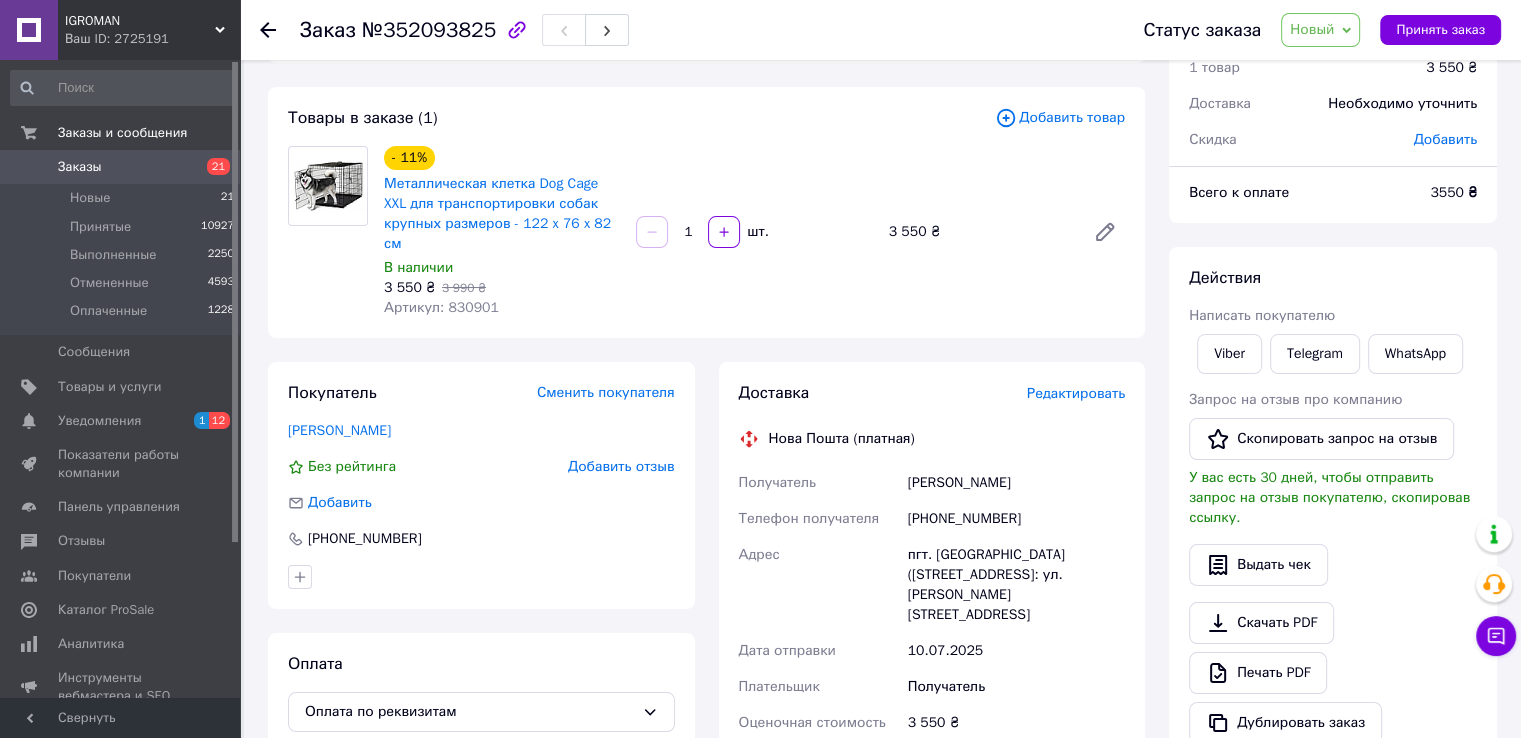 drag, startPoint x: 1008, startPoint y: 473, endPoint x: 920, endPoint y: 469, distance: 88.09086 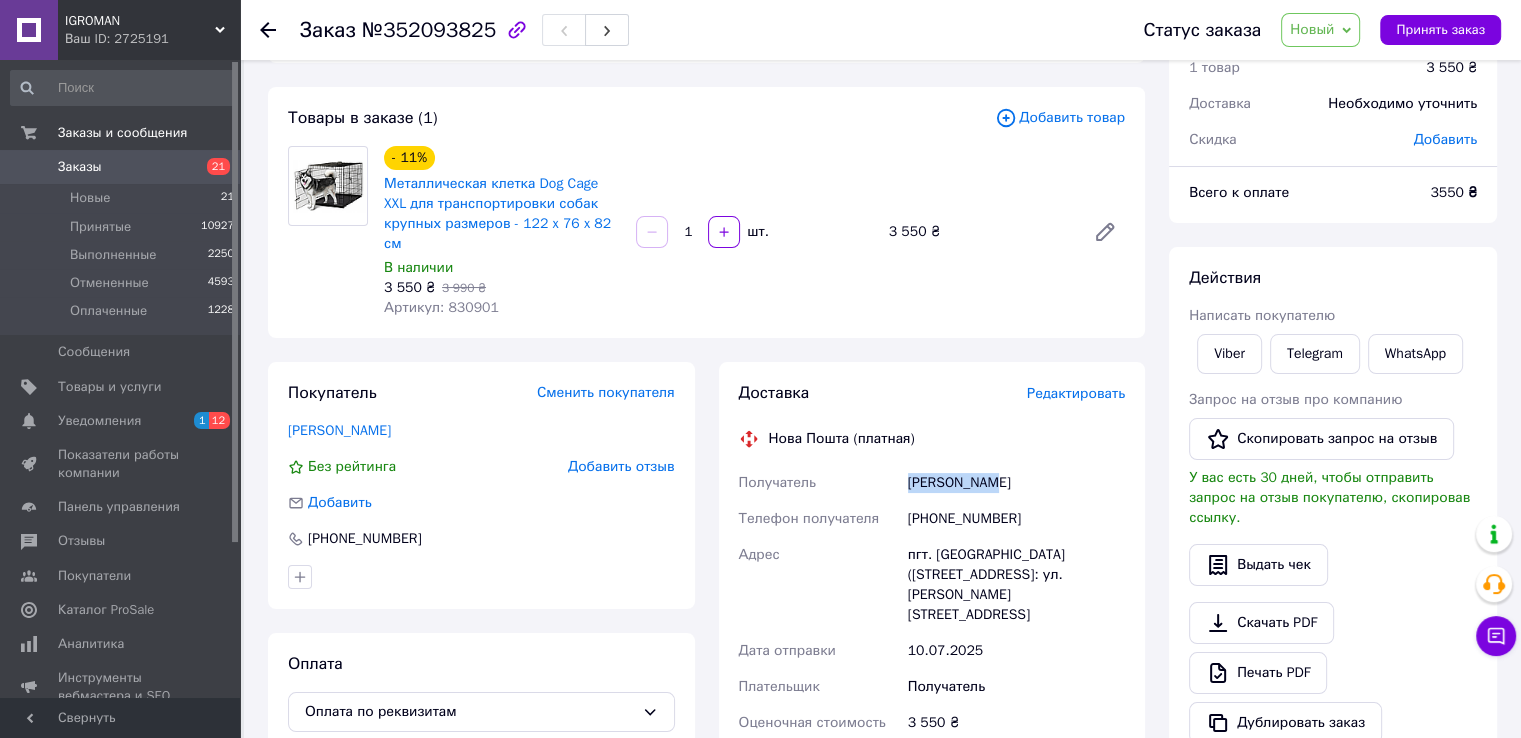 drag, startPoint x: 994, startPoint y: 461, endPoint x: 902, endPoint y: 458, distance: 92.0489 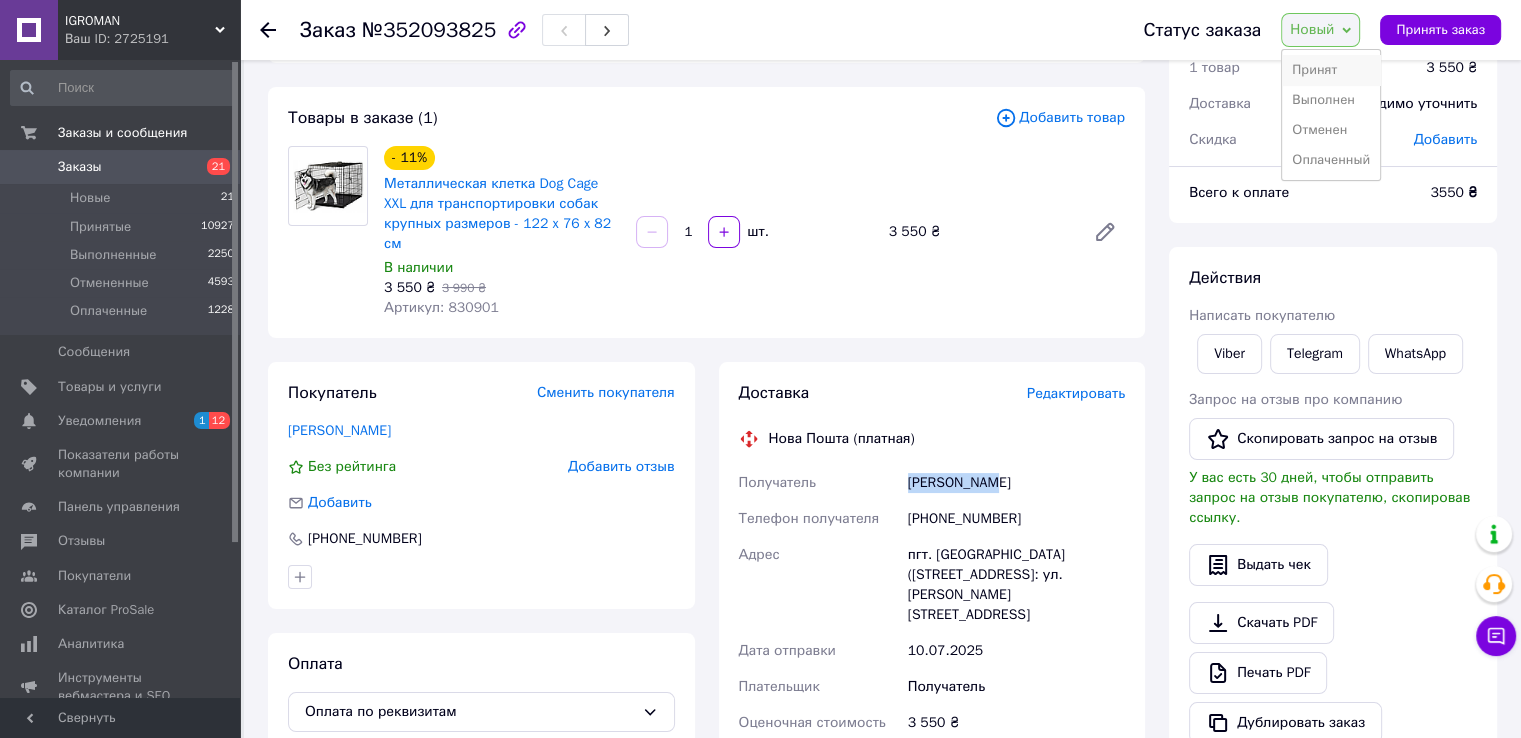 click on "Принят" at bounding box center (1331, 70) 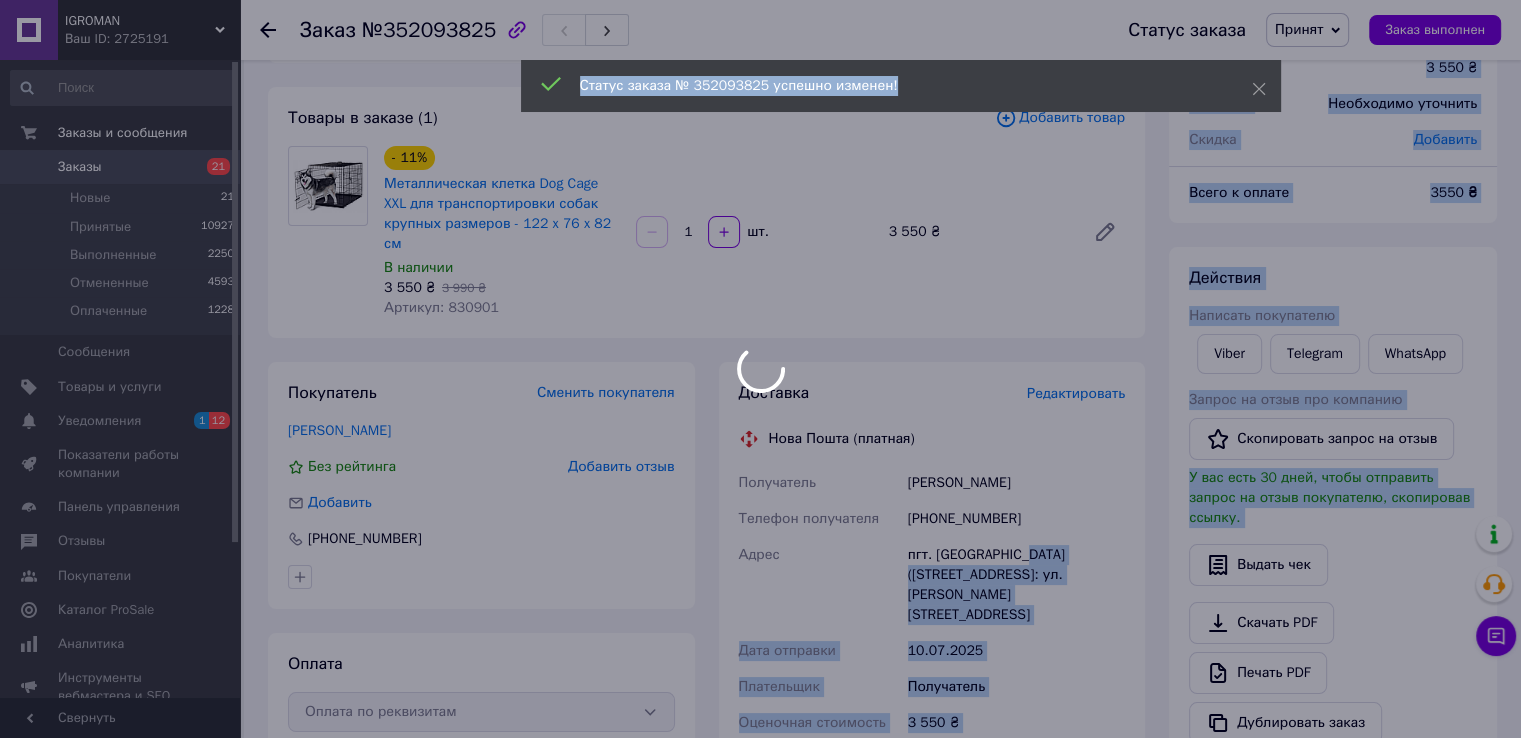 drag, startPoint x: 1028, startPoint y: 537, endPoint x: 977, endPoint y: 532, distance: 51.24451 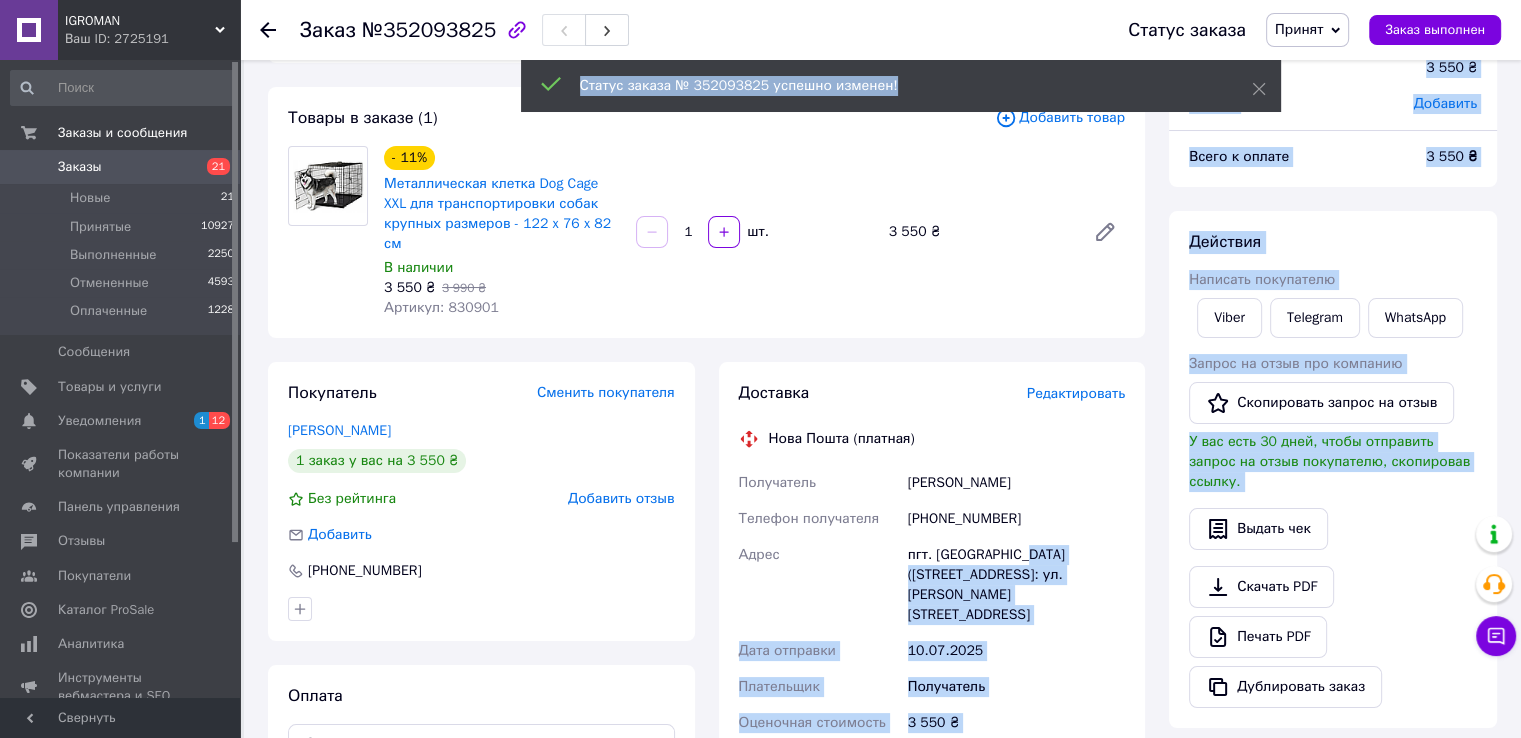 click on "Купіц Олена" at bounding box center (1016, 483) 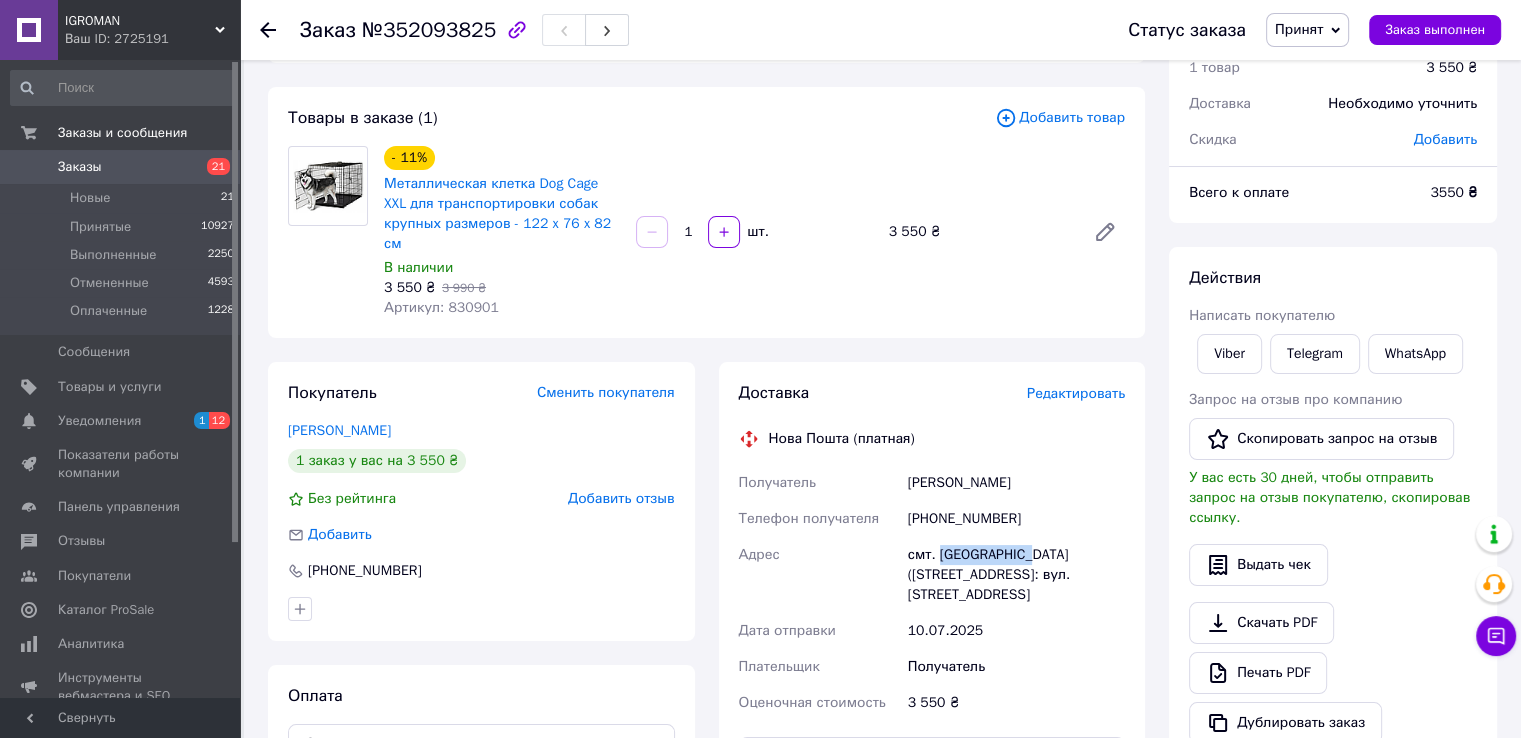 drag, startPoint x: 1031, startPoint y: 534, endPoint x: 940, endPoint y: 538, distance: 91.08787 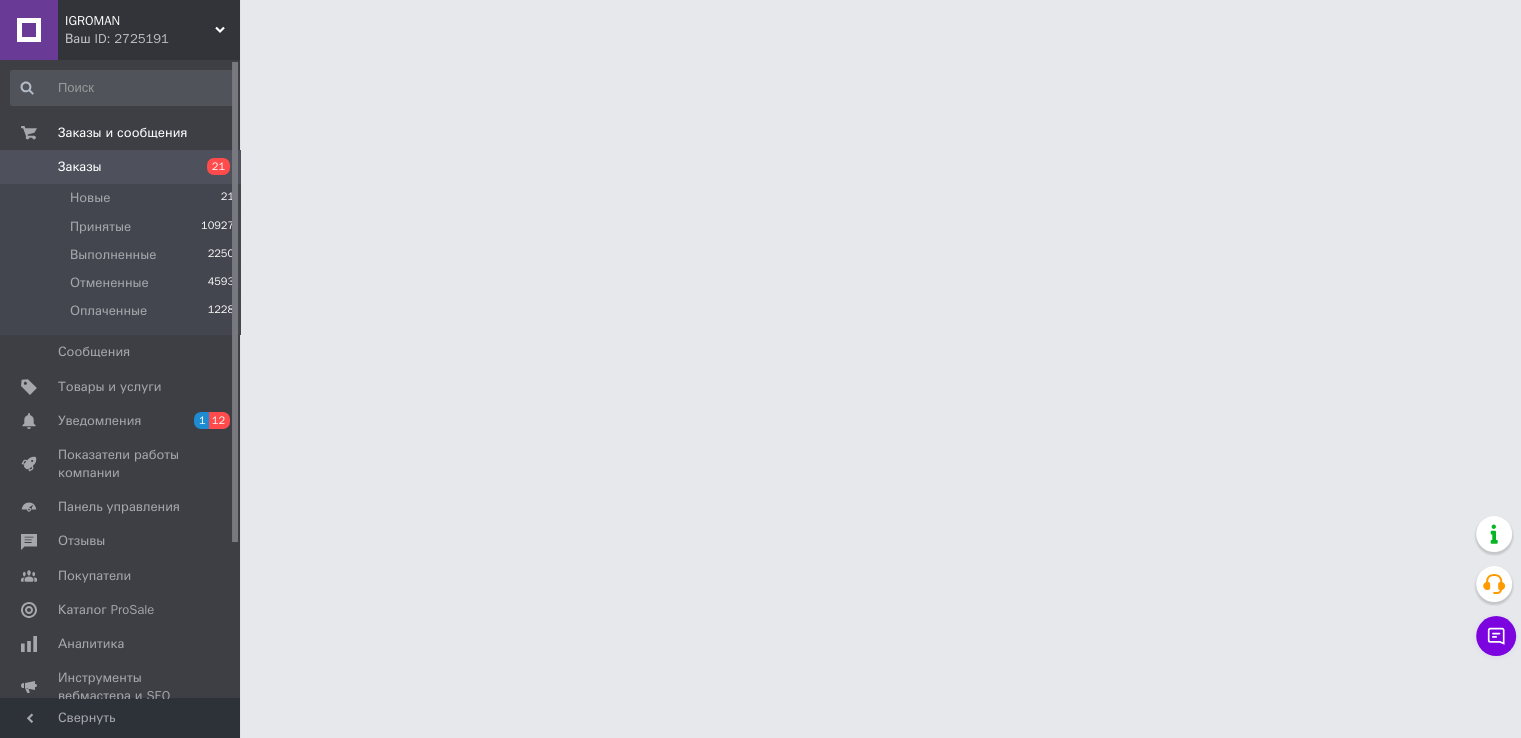 scroll, scrollTop: 0, scrollLeft: 0, axis: both 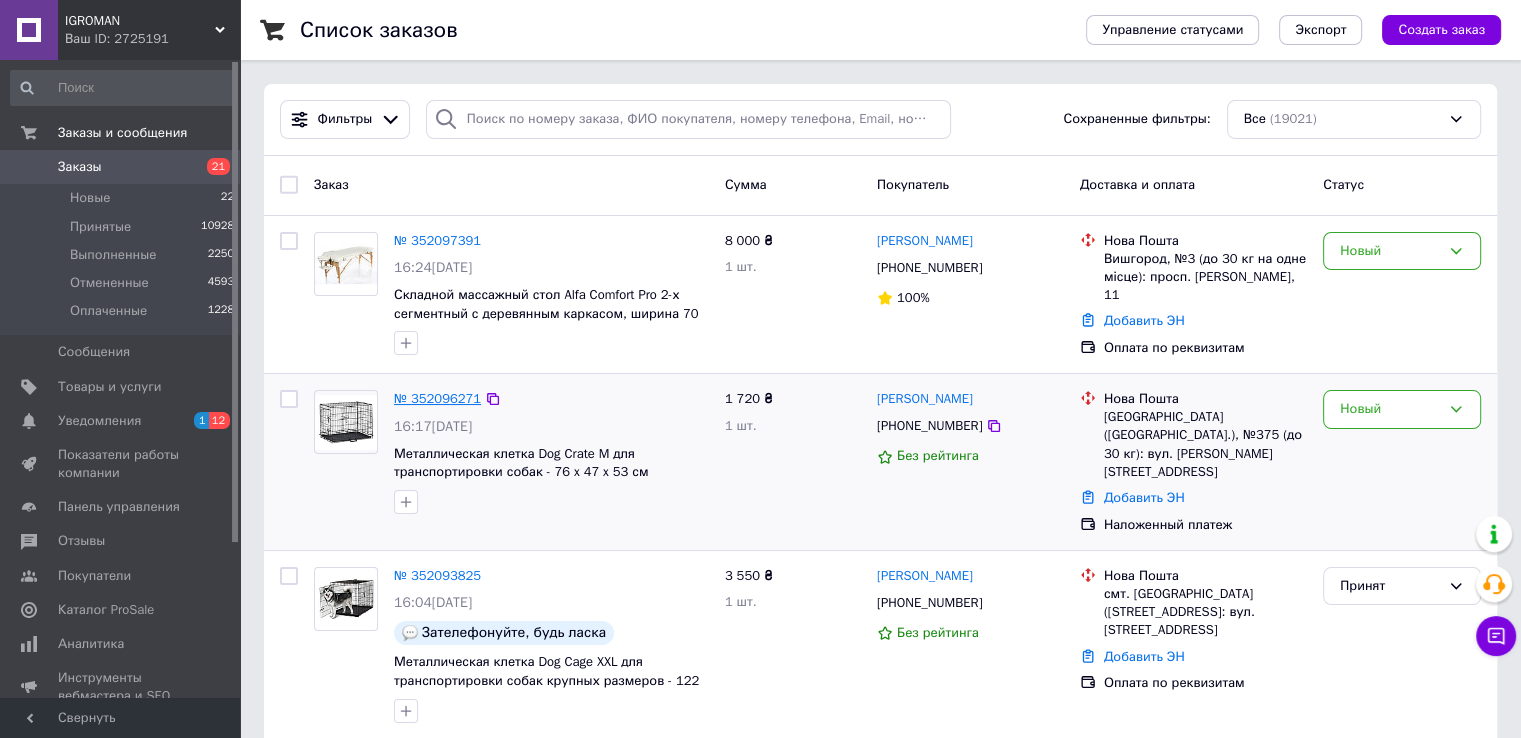 click on "№ 352096271" at bounding box center [437, 398] 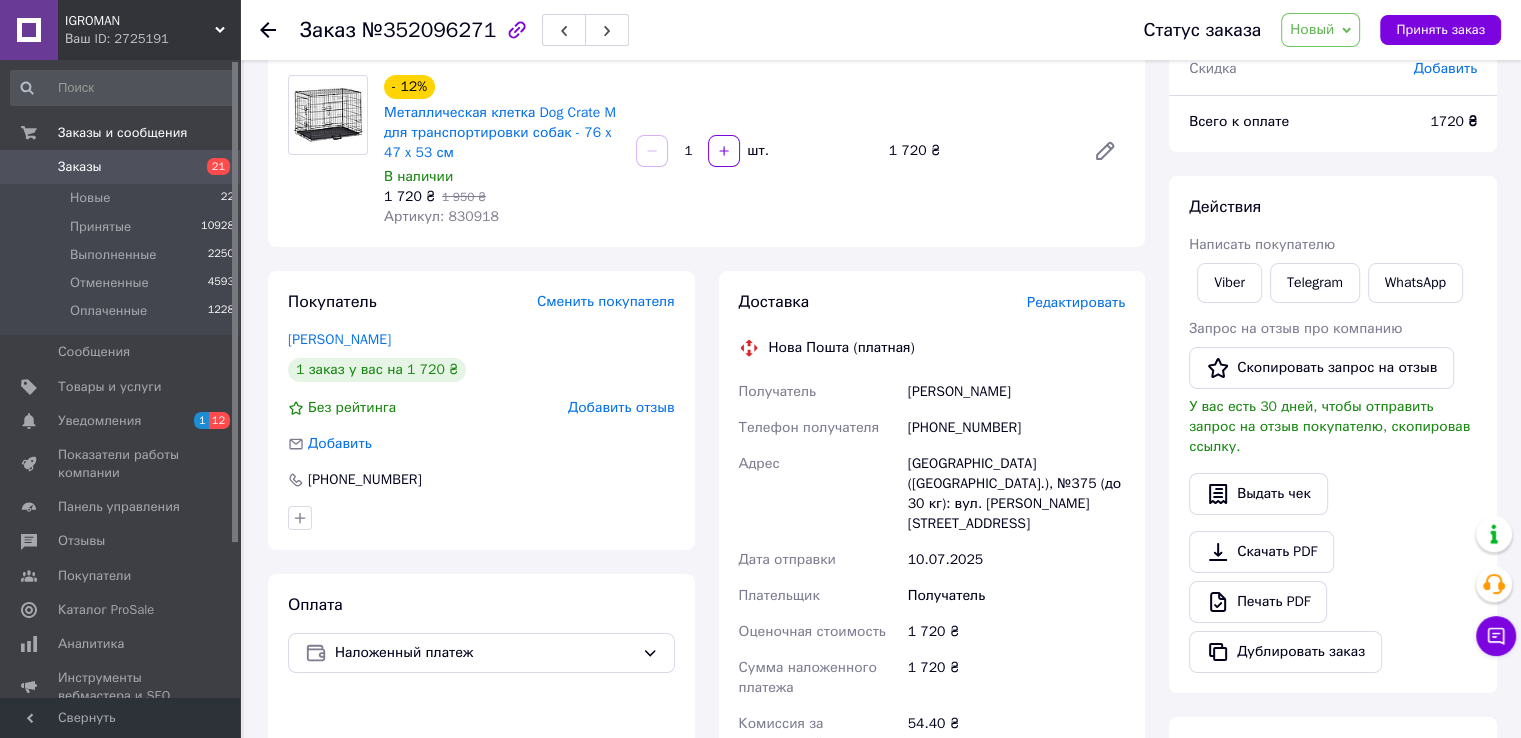 scroll, scrollTop: 161, scrollLeft: 0, axis: vertical 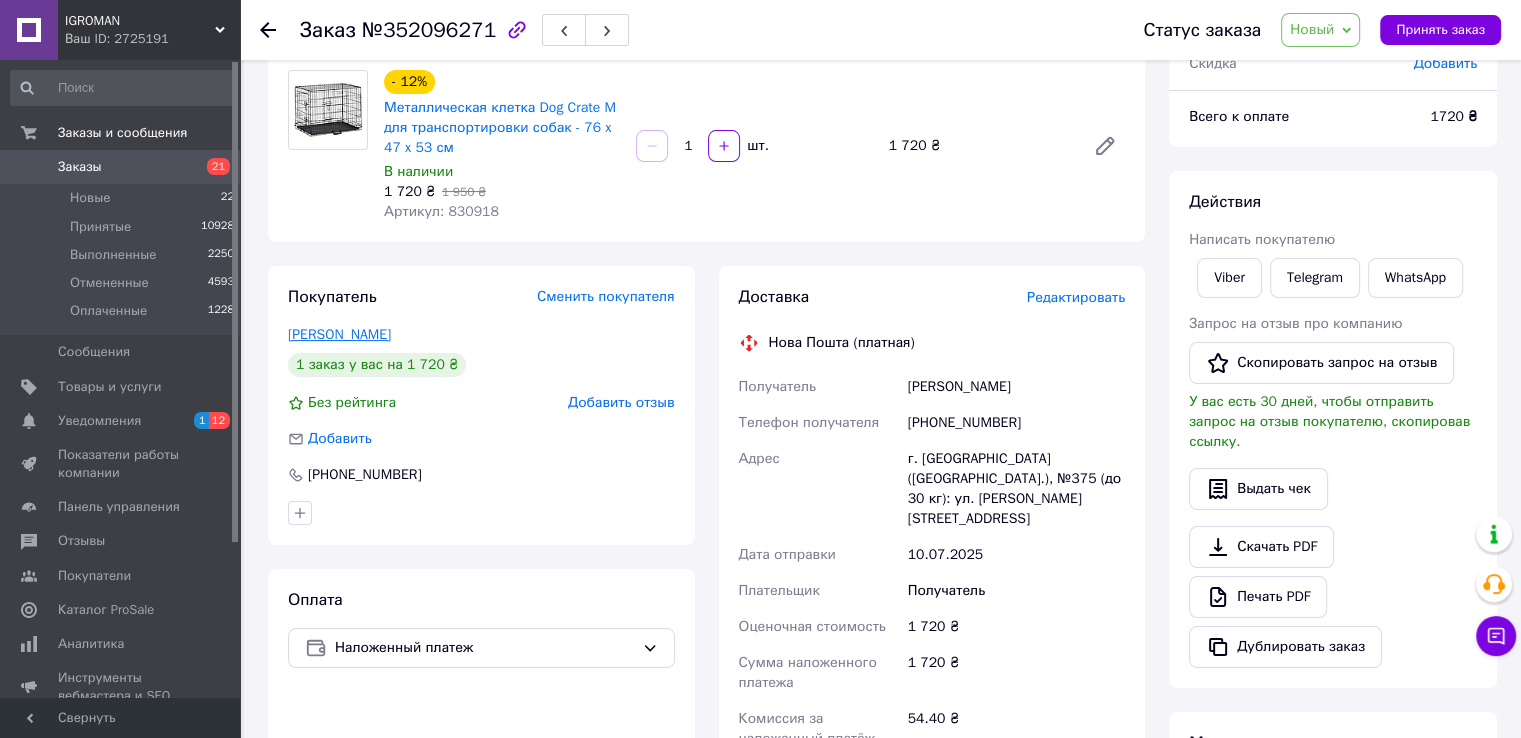 click on "Дервіш Олександр" at bounding box center [339, 334] 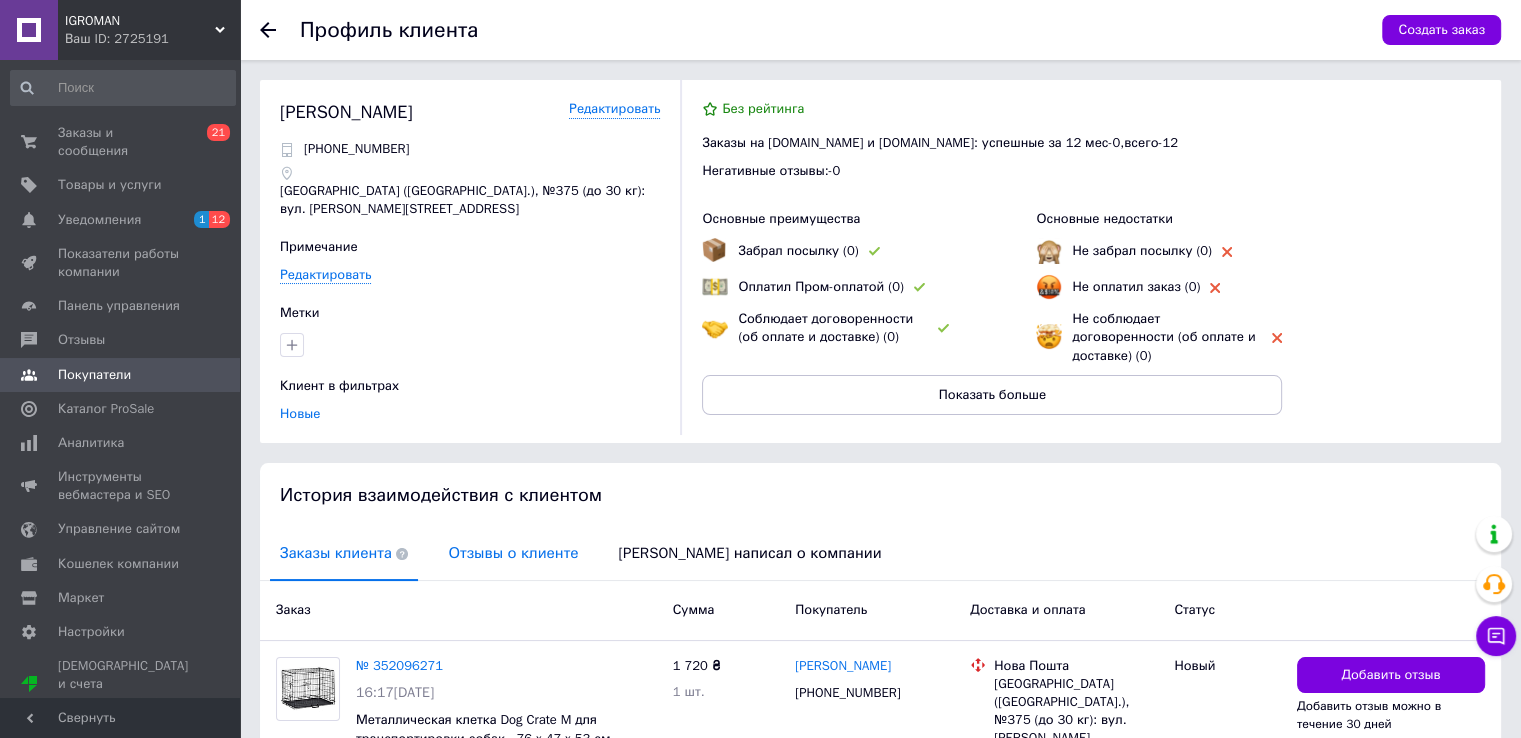 click on "Отзывы о клиенте" at bounding box center (513, 553) 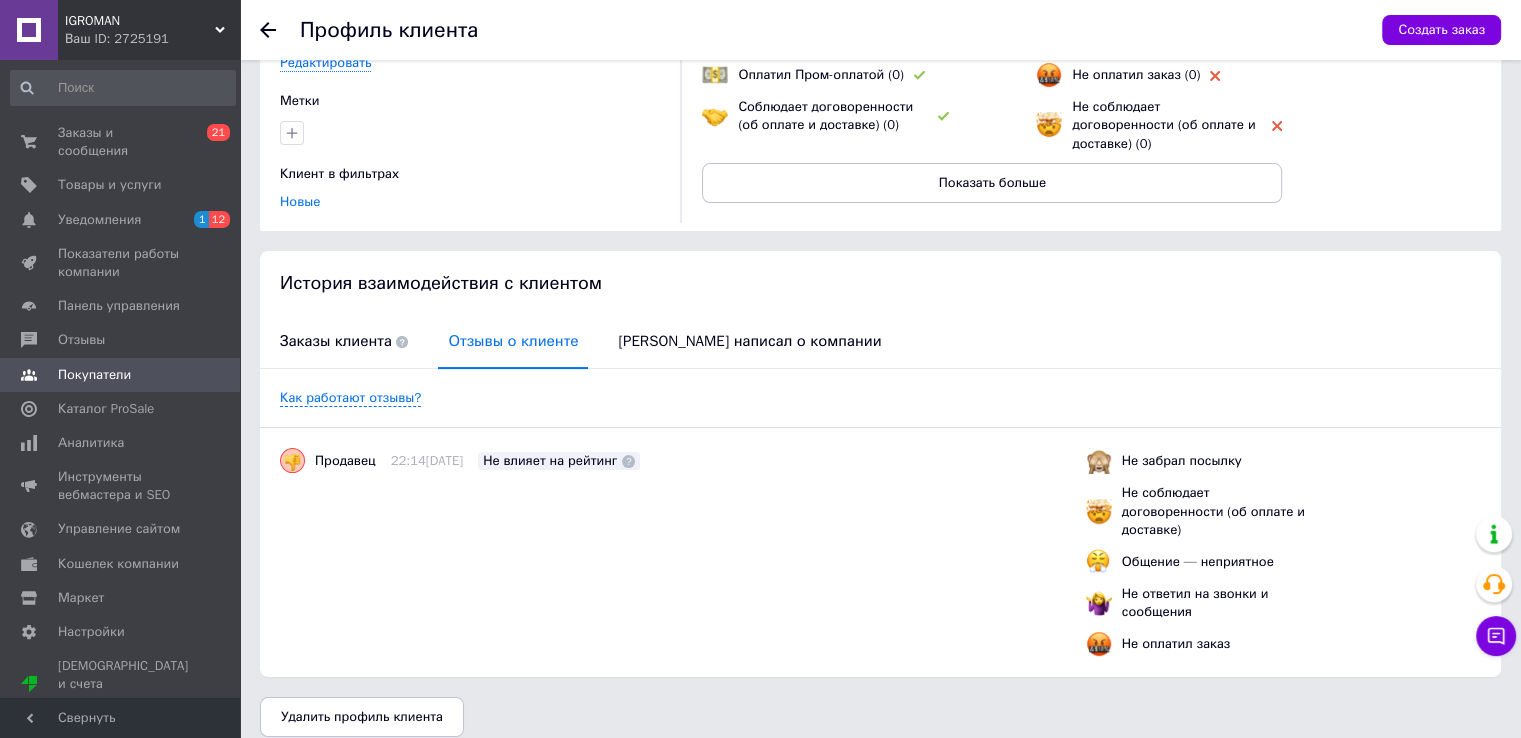 scroll, scrollTop: 212, scrollLeft: 0, axis: vertical 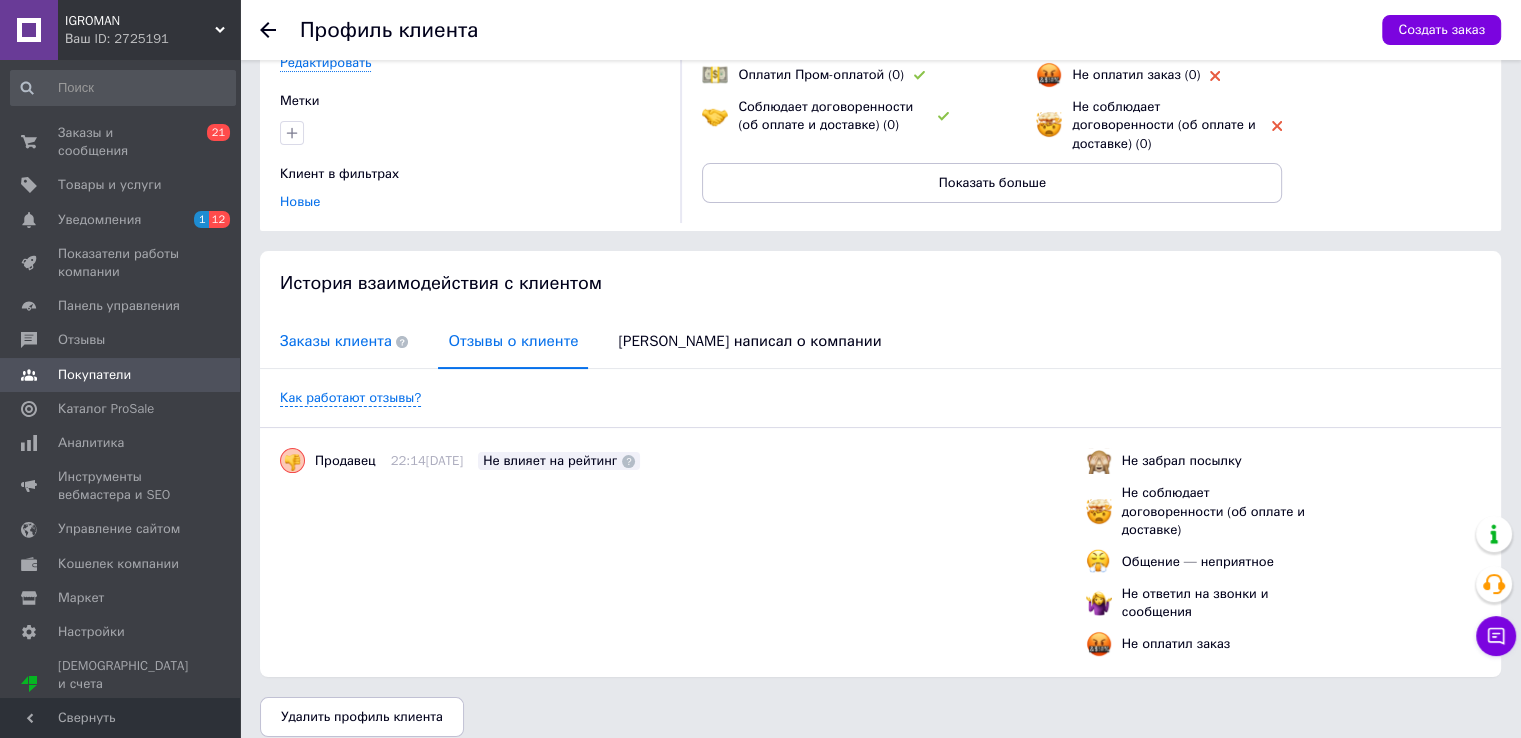 click on "Заказы клиента" at bounding box center [344, 341] 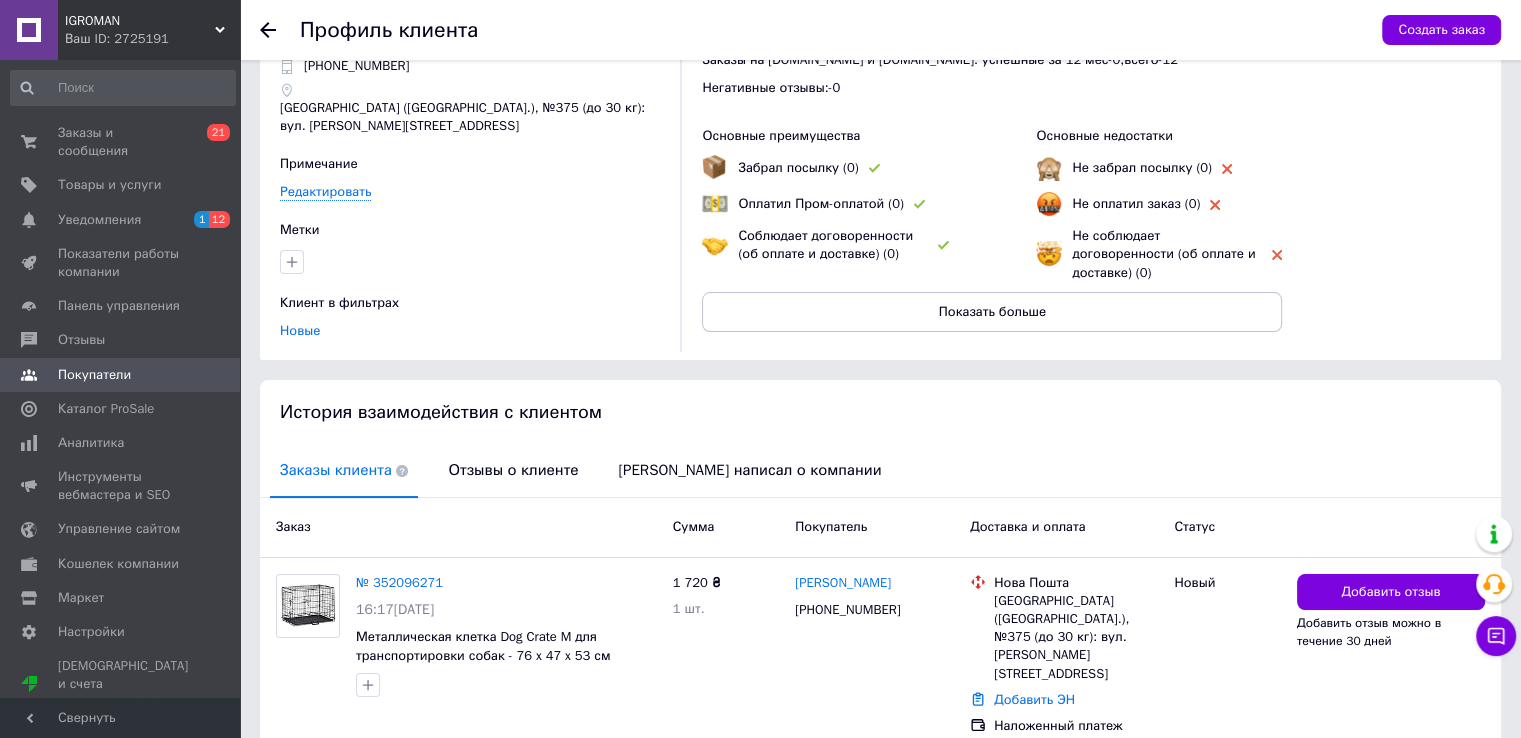 scroll, scrollTop: 0, scrollLeft: 0, axis: both 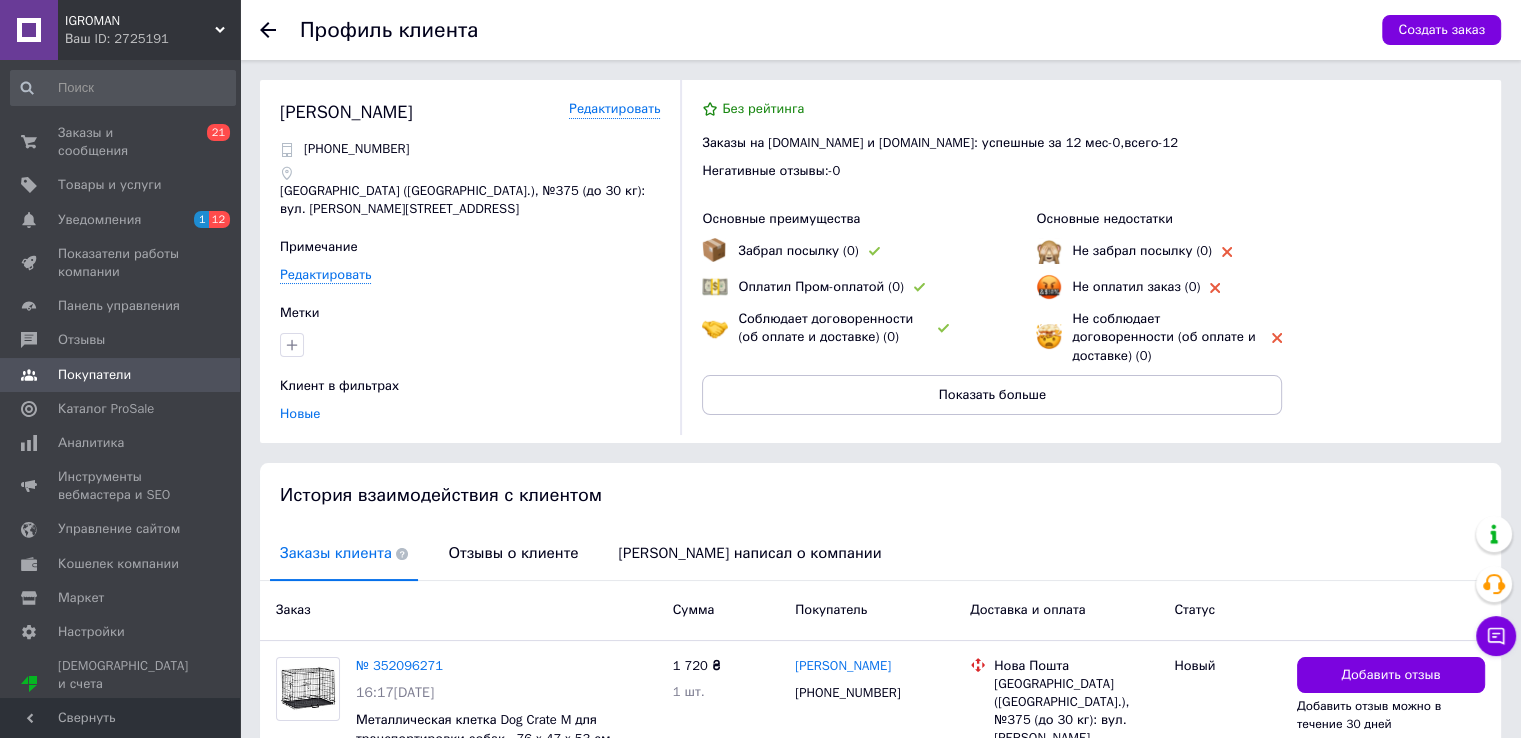 click 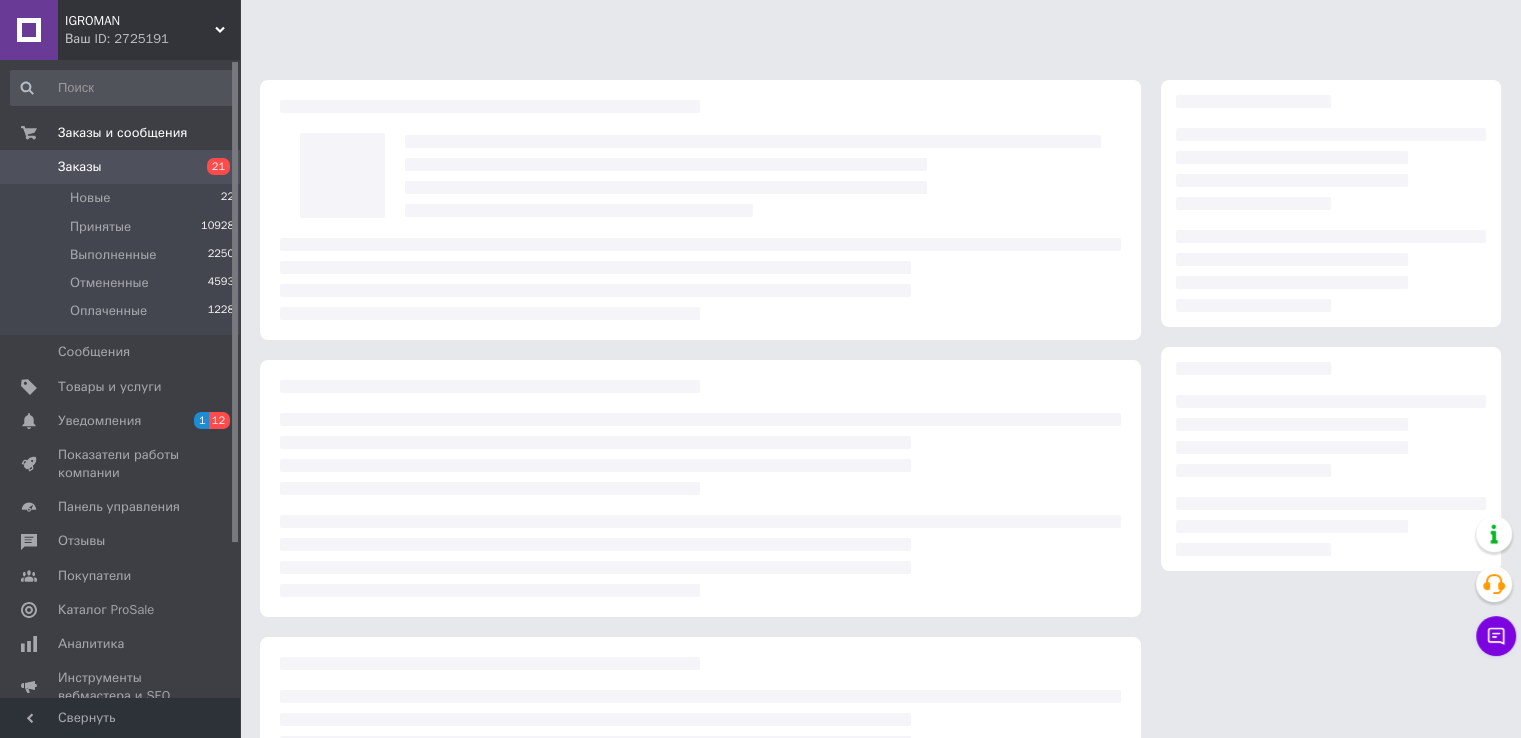 scroll, scrollTop: 161, scrollLeft: 0, axis: vertical 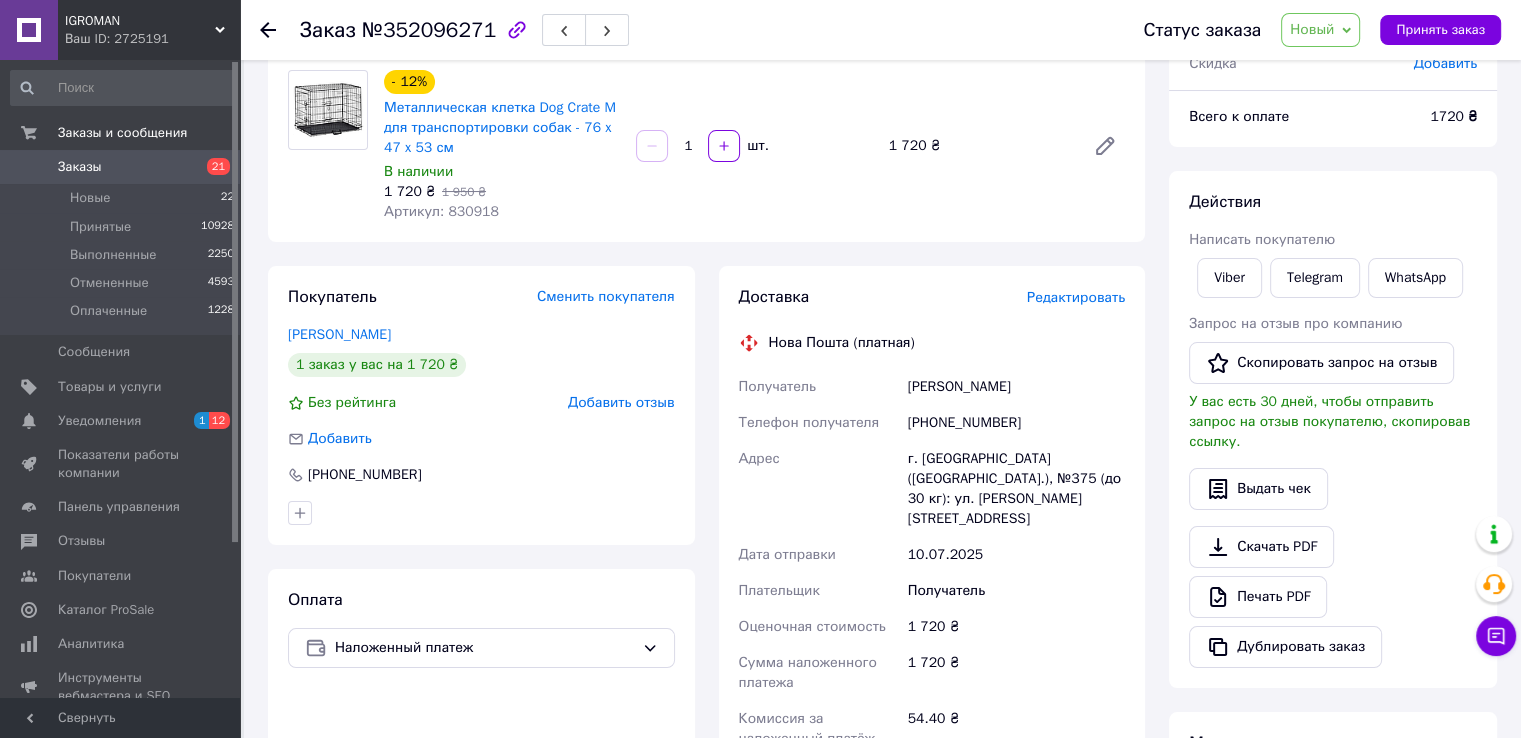 click on "Заказы" at bounding box center (121, 167) 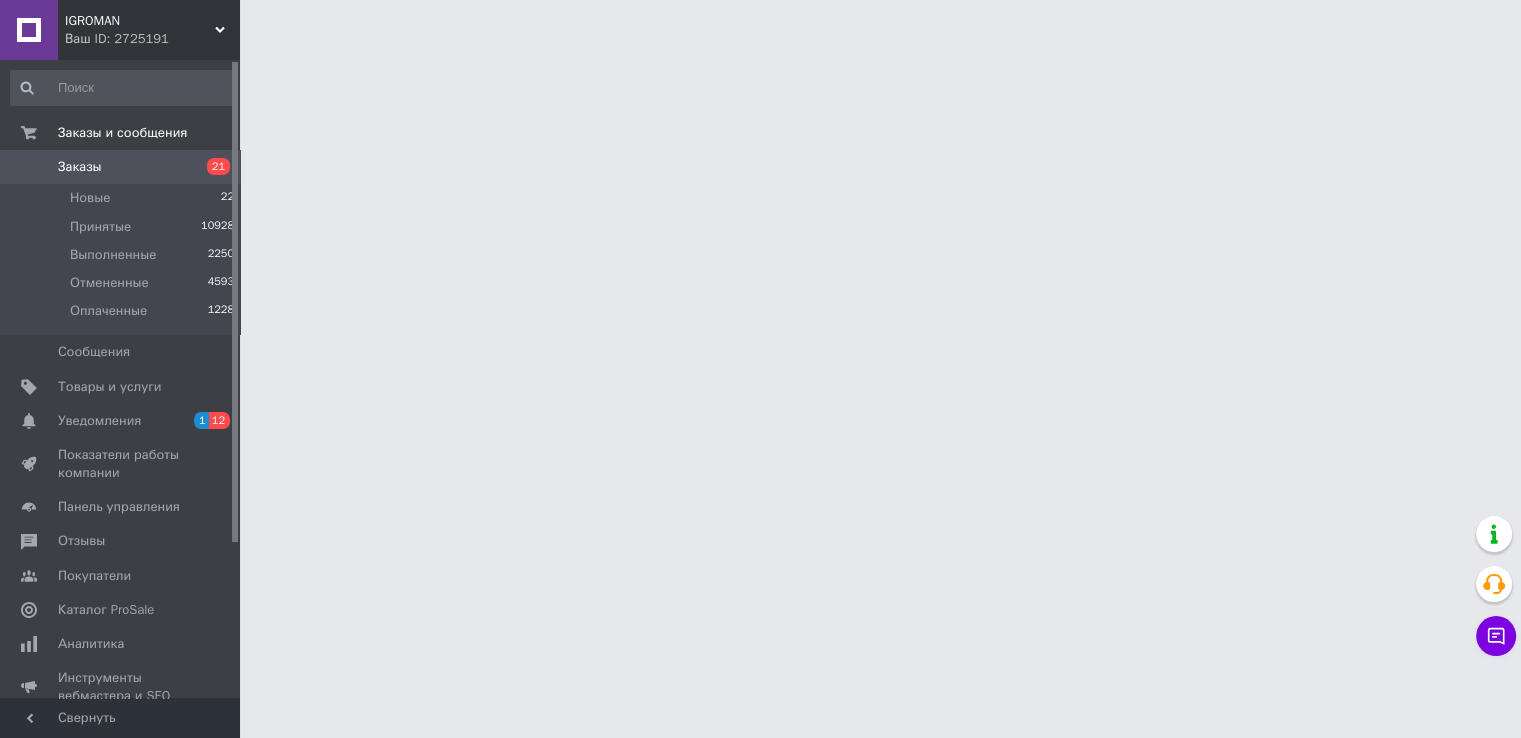 scroll, scrollTop: 0, scrollLeft: 0, axis: both 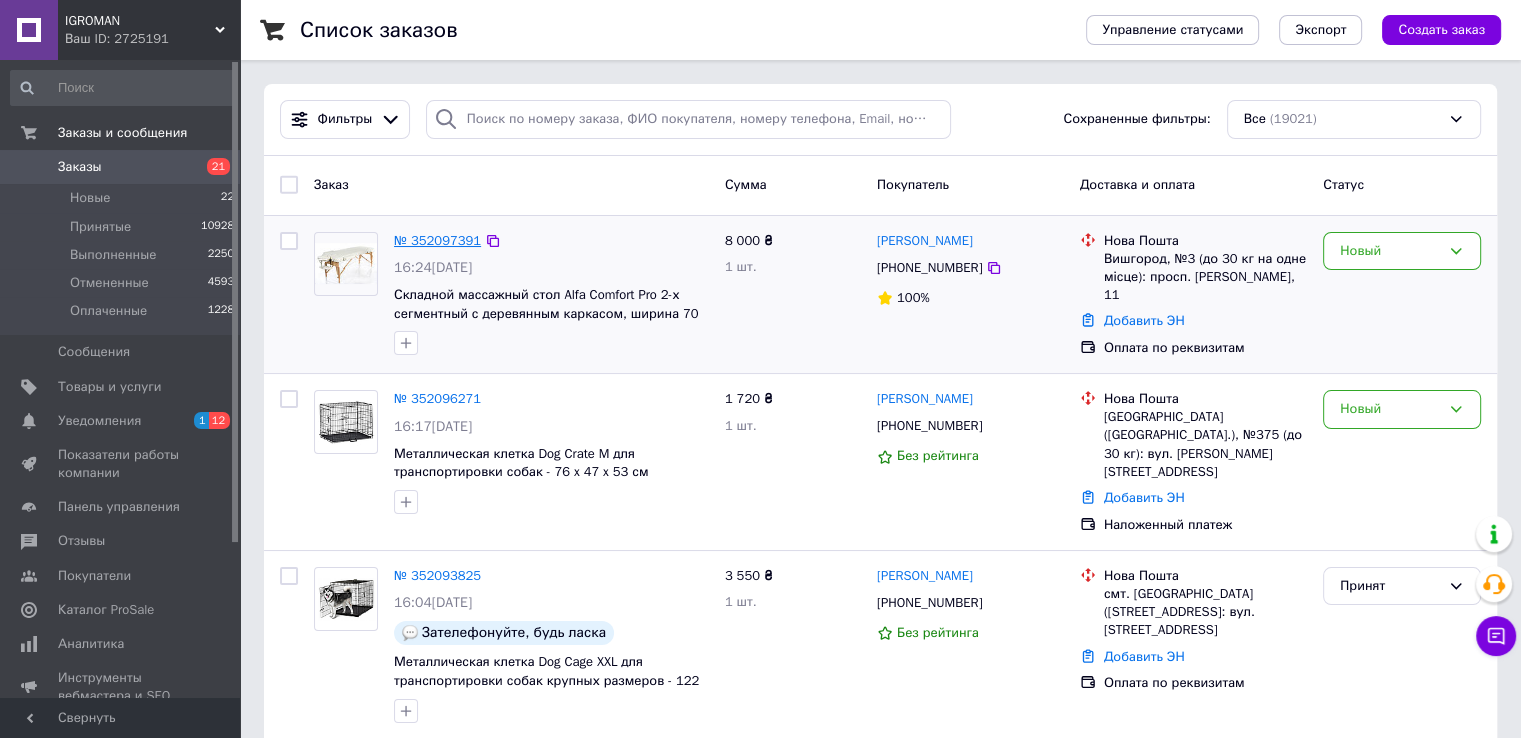 click on "№ 352097391" at bounding box center [437, 240] 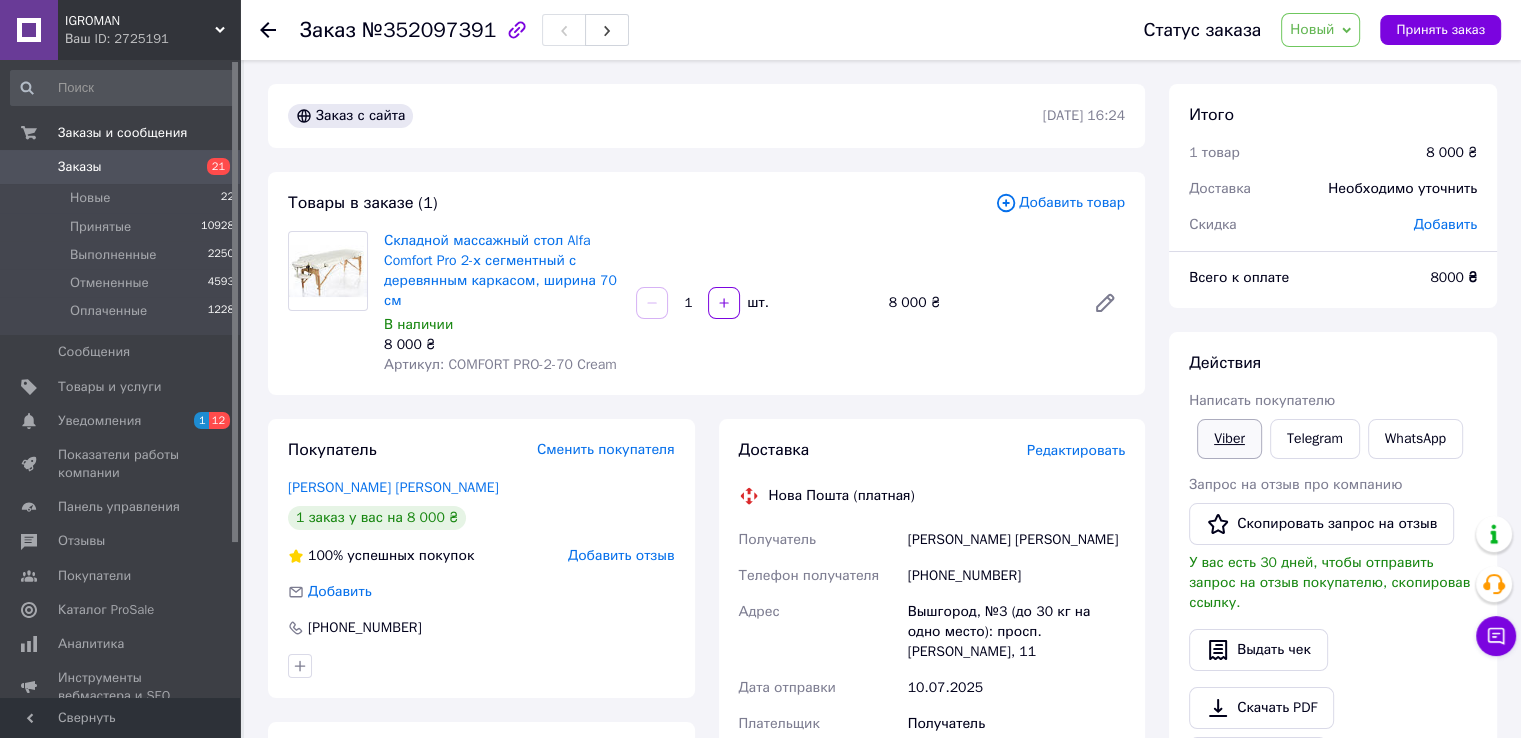 click on "Viber" at bounding box center [1229, 439] 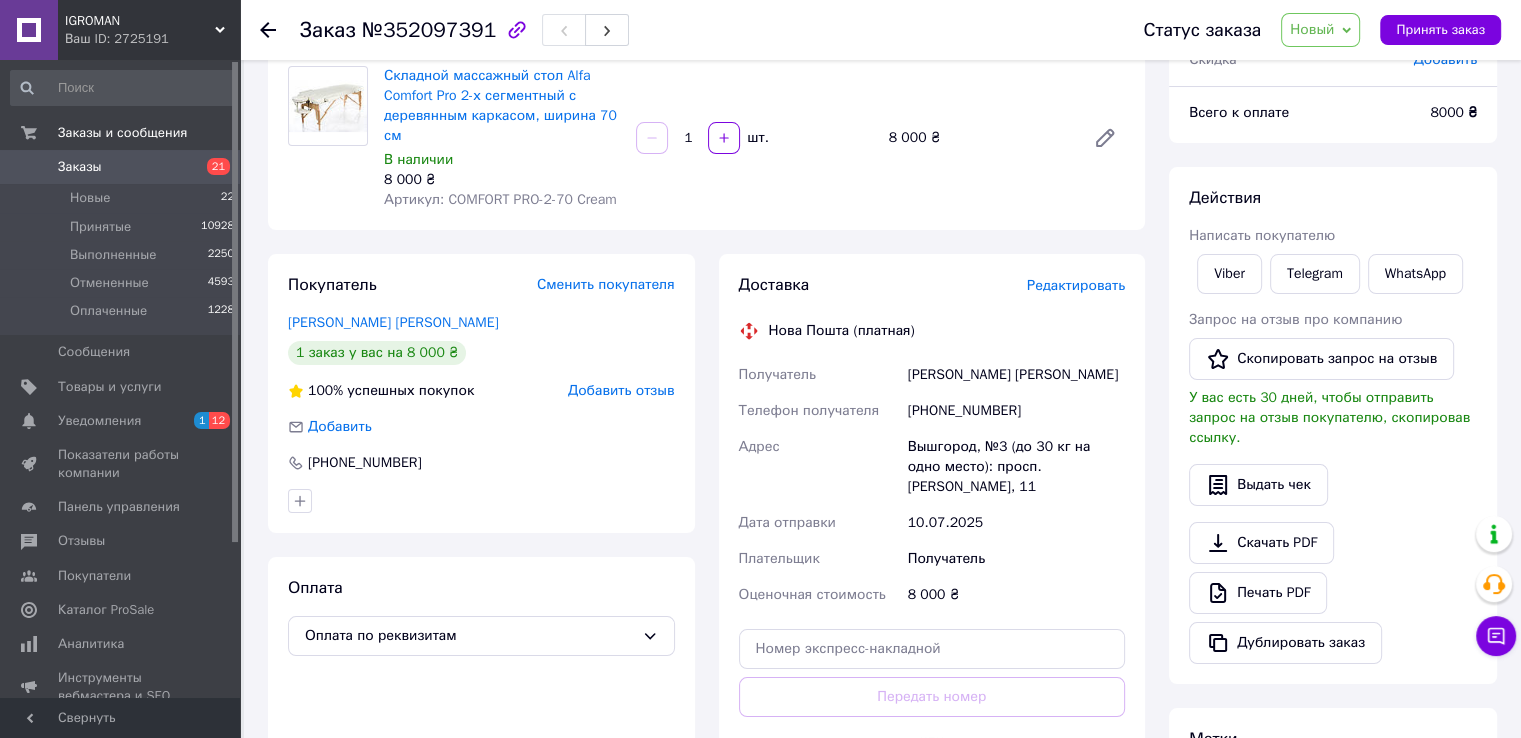 scroll, scrollTop: 151, scrollLeft: 0, axis: vertical 